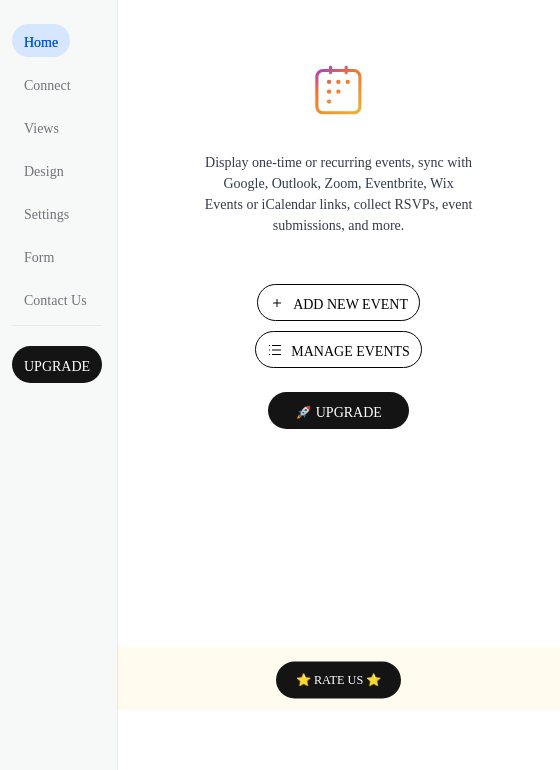 scroll, scrollTop: 0, scrollLeft: 0, axis: both 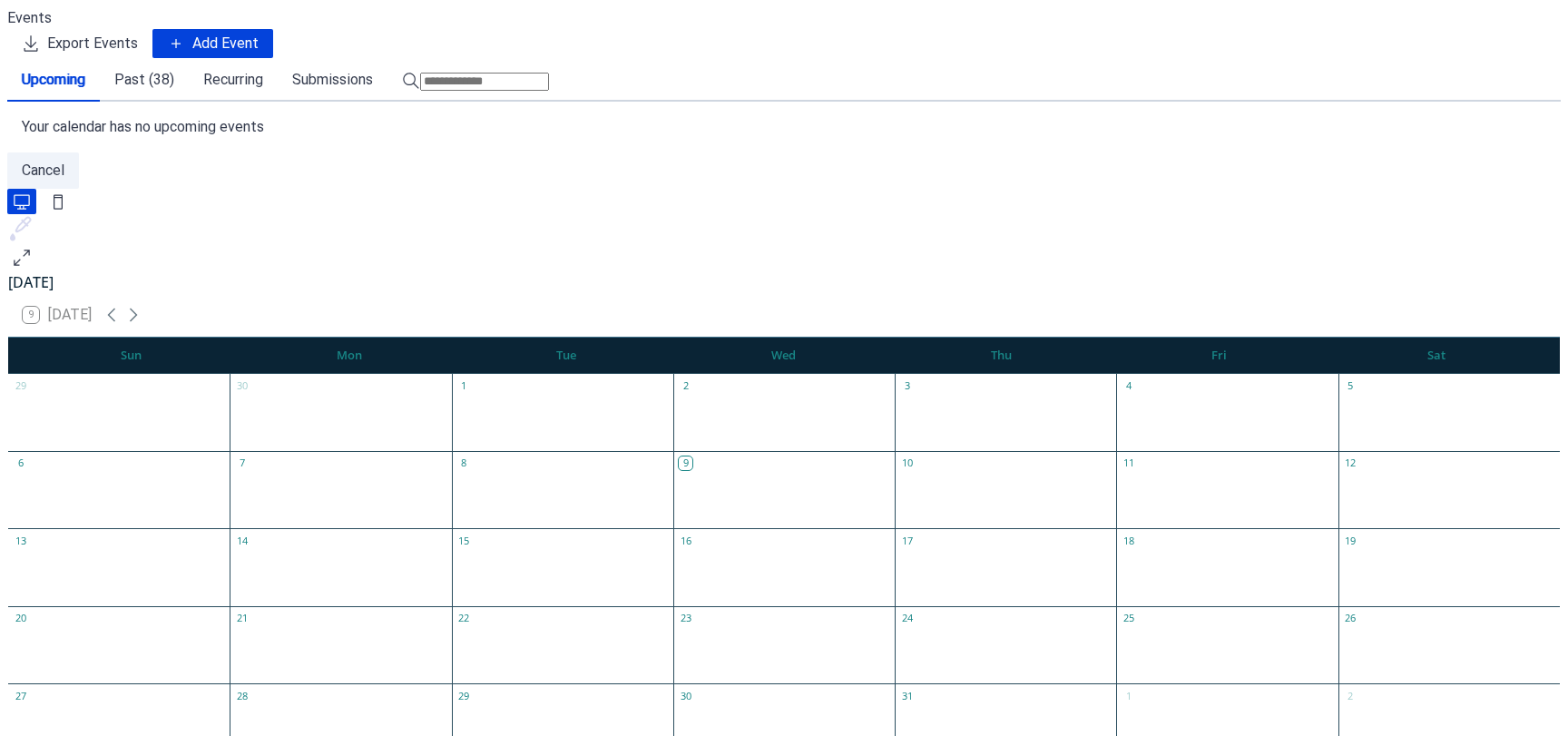 click on "Past  (38)" at bounding box center [144, 80] 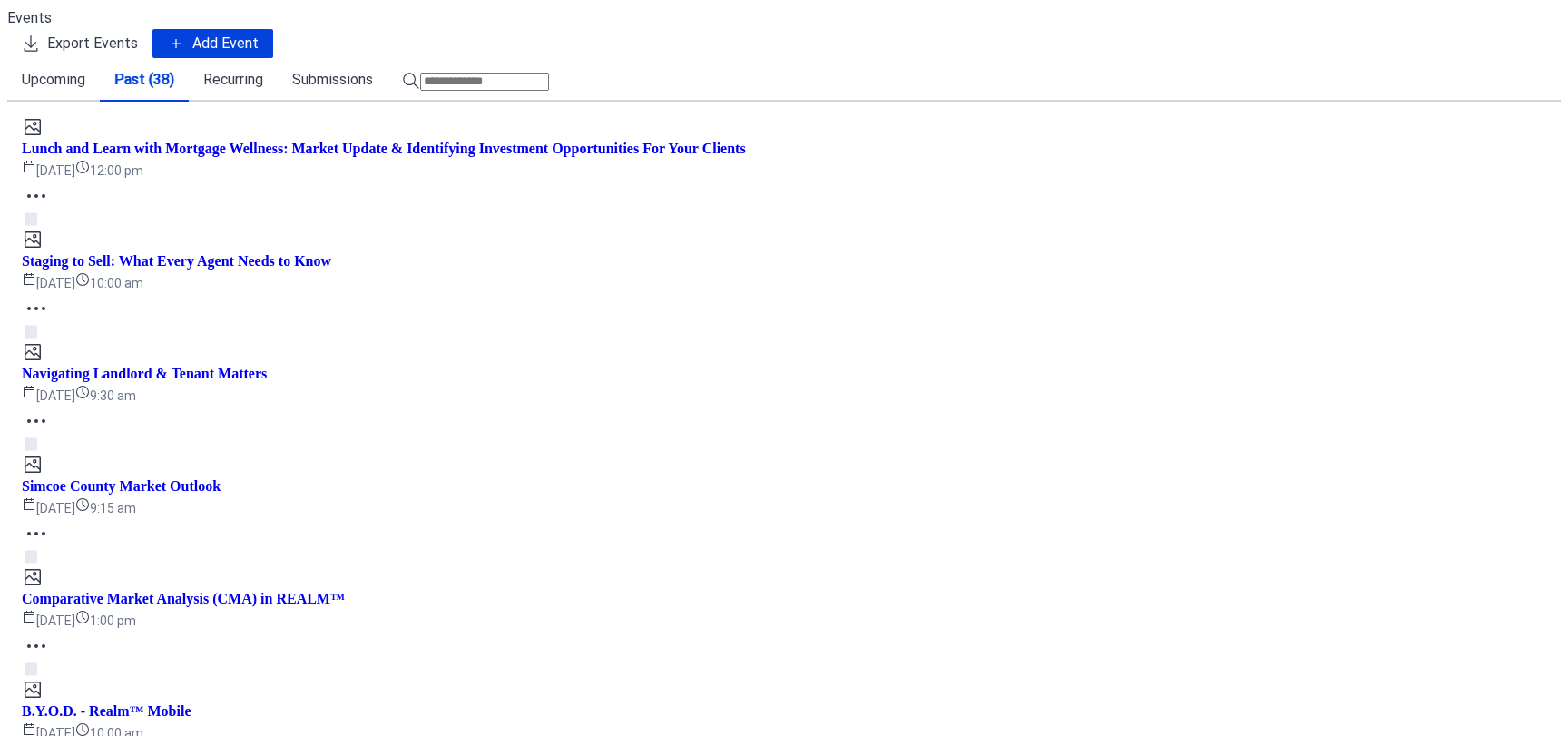 scroll, scrollTop: 0, scrollLeft: 0, axis: both 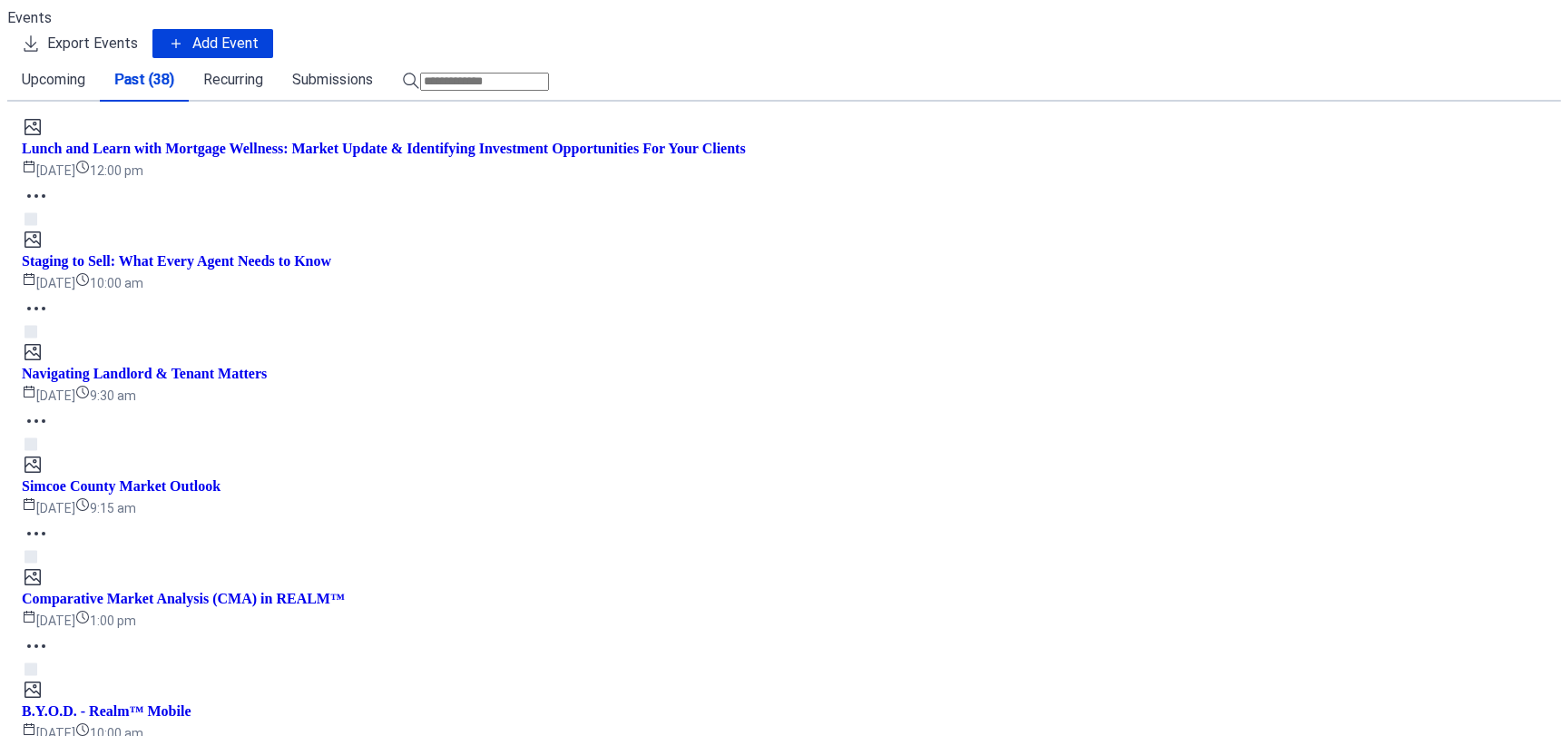 click on "Upcoming" at bounding box center [54, 80] 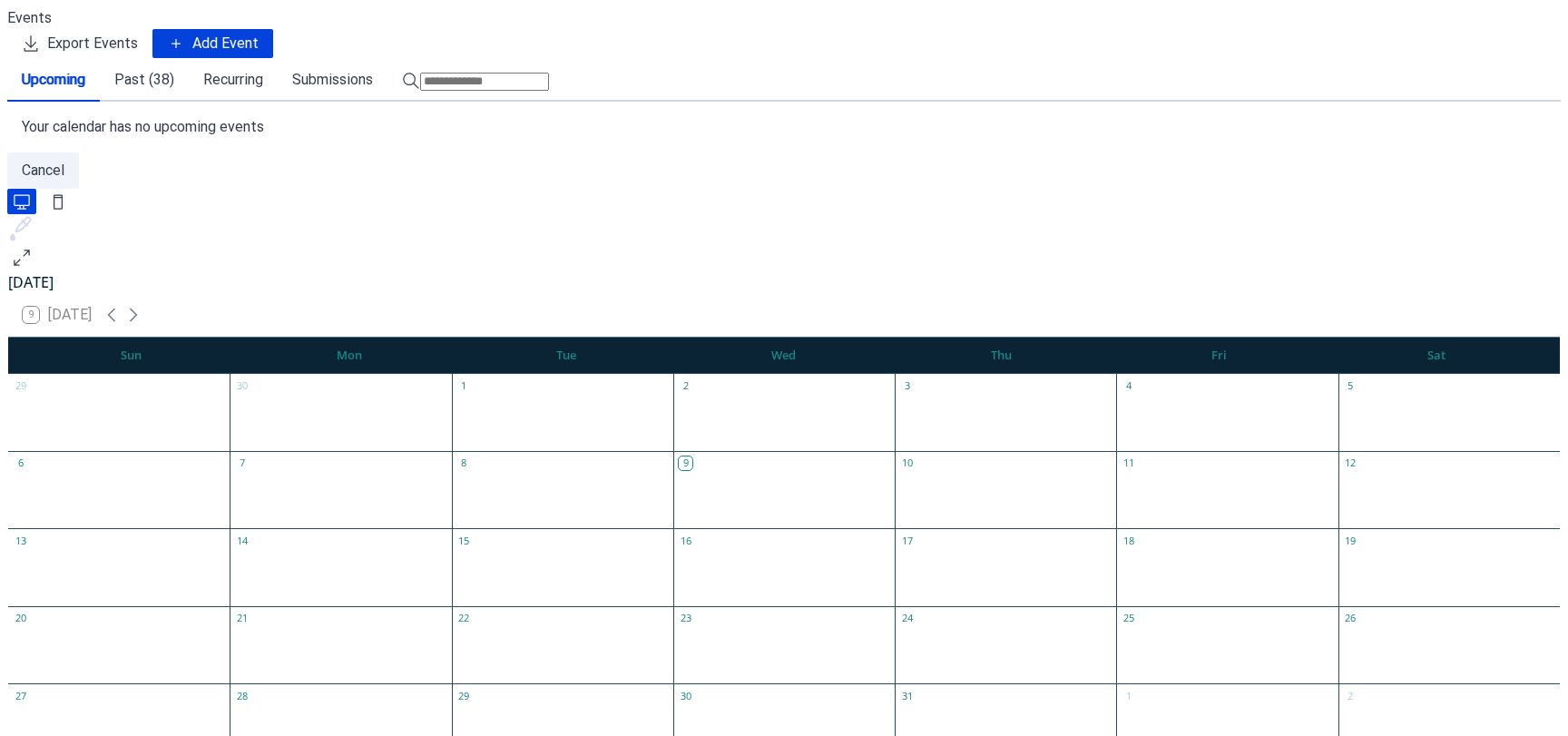 click on "Add Event" at bounding box center (225, 44) 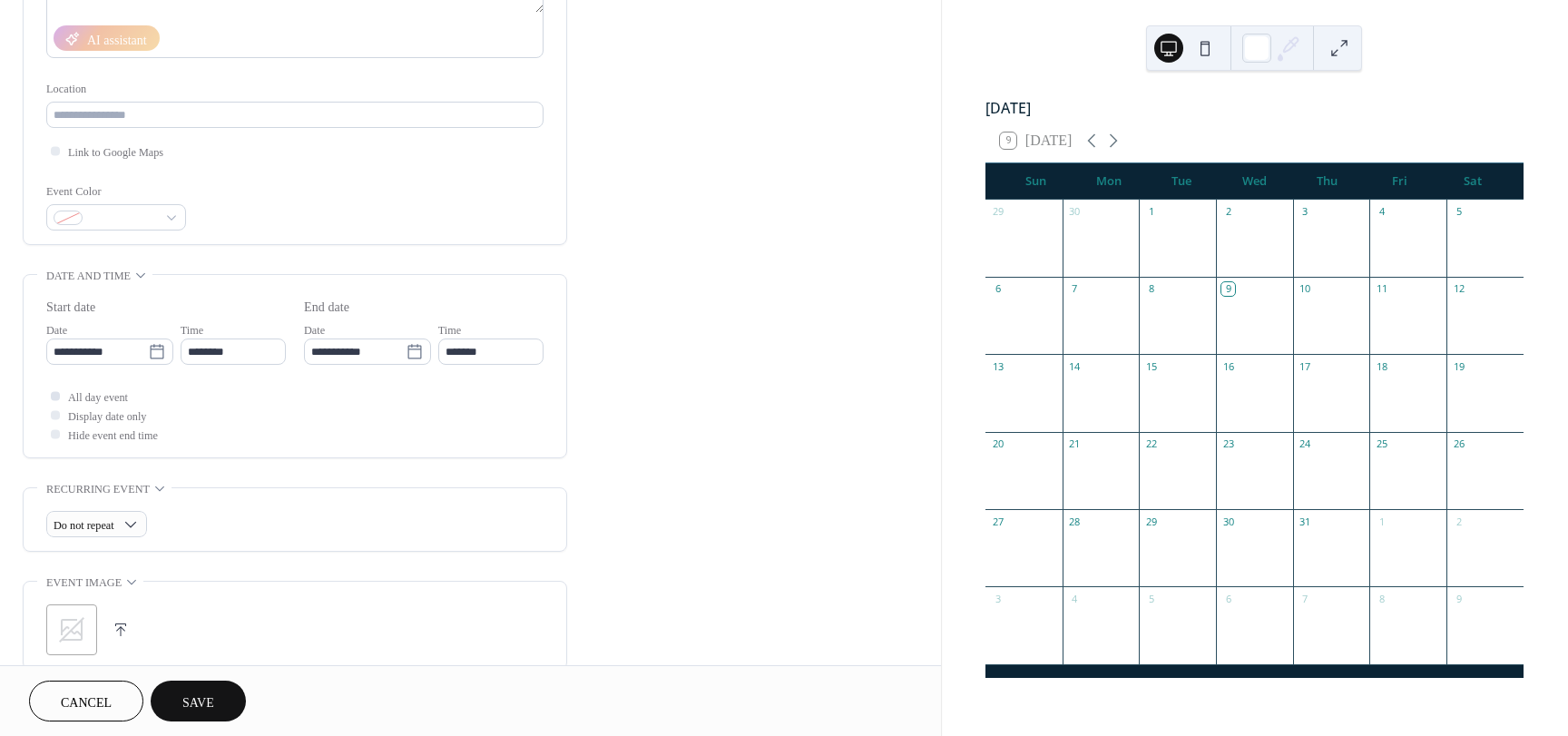 scroll, scrollTop: 363, scrollLeft: 0, axis: vertical 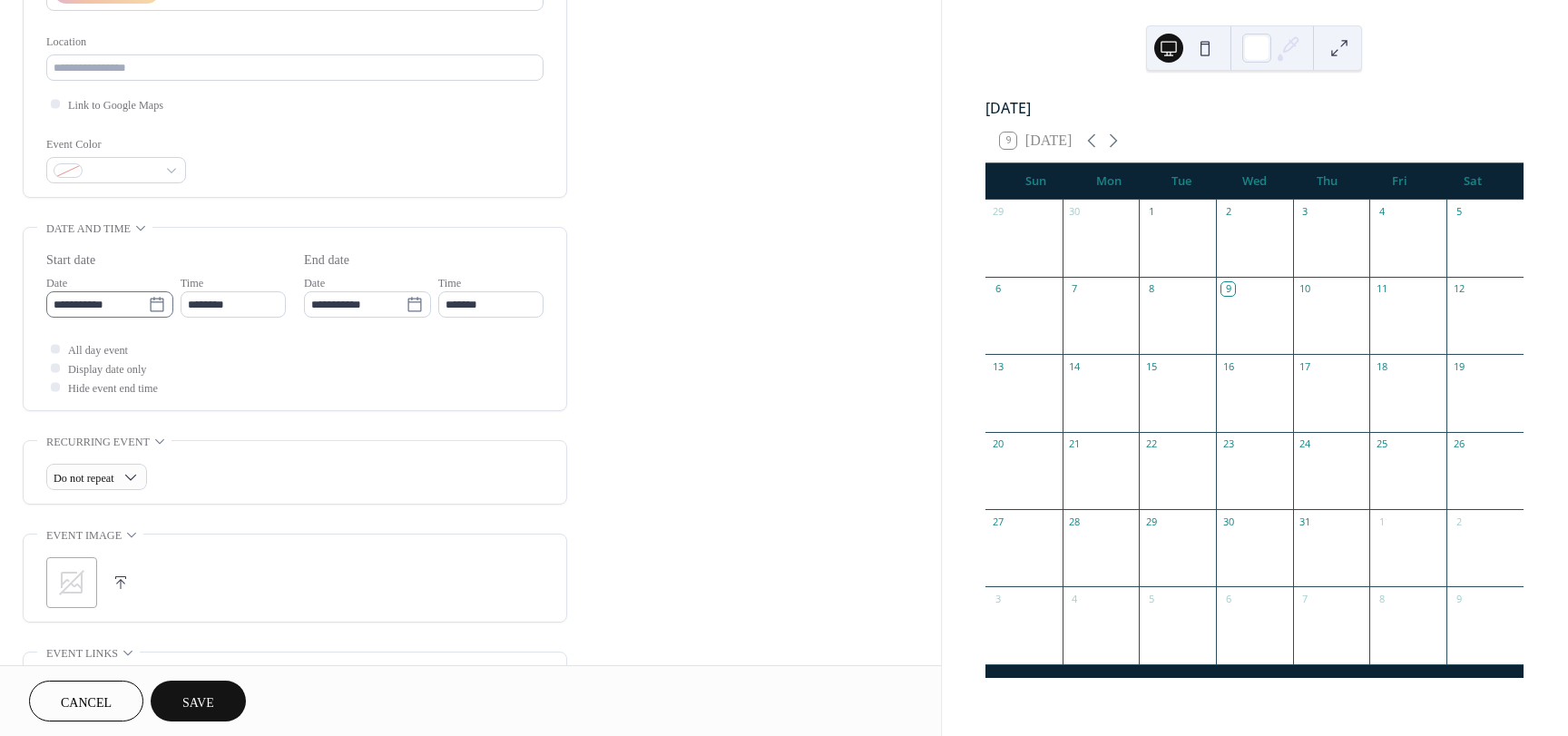 type on "**********" 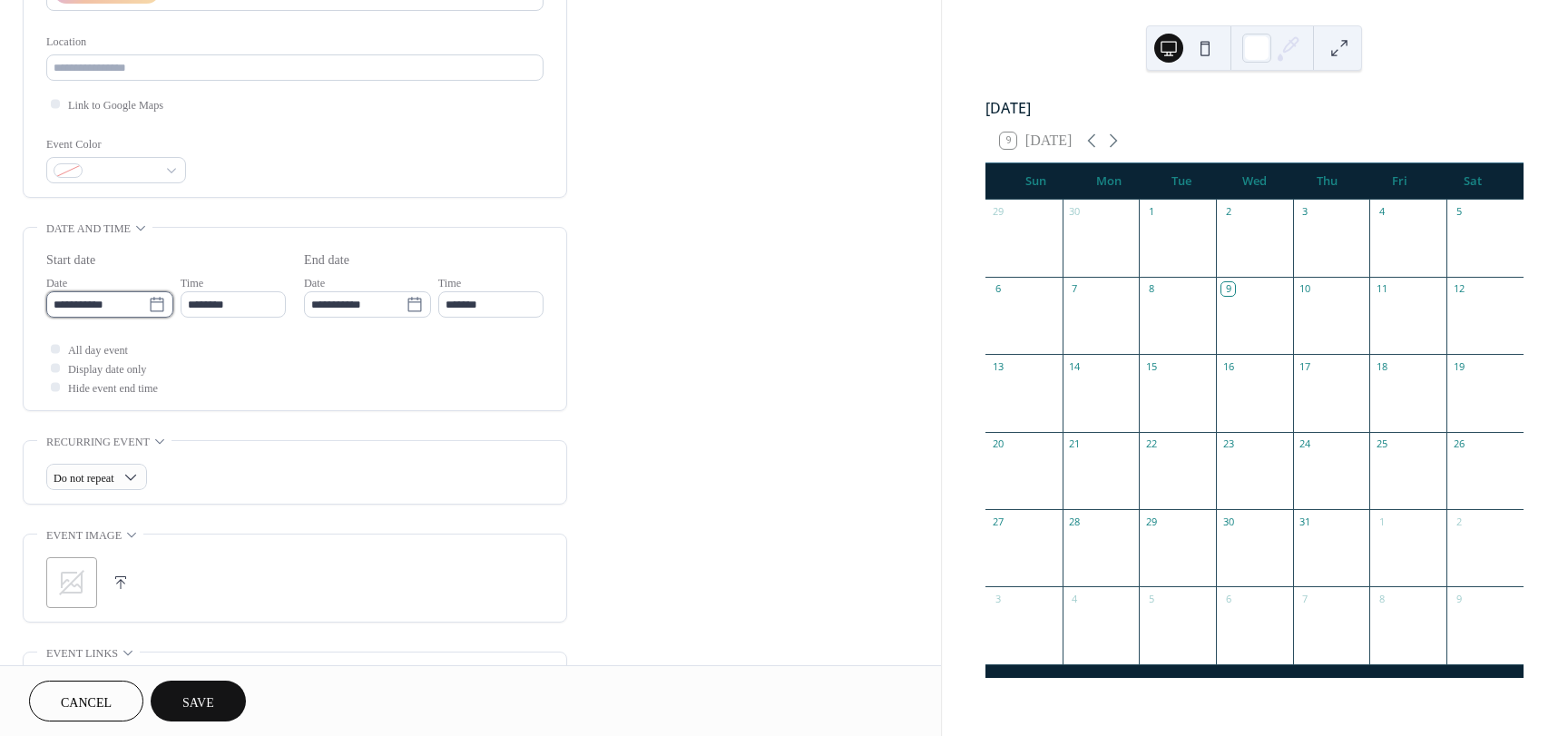 click on "**********" at bounding box center (97, 304) 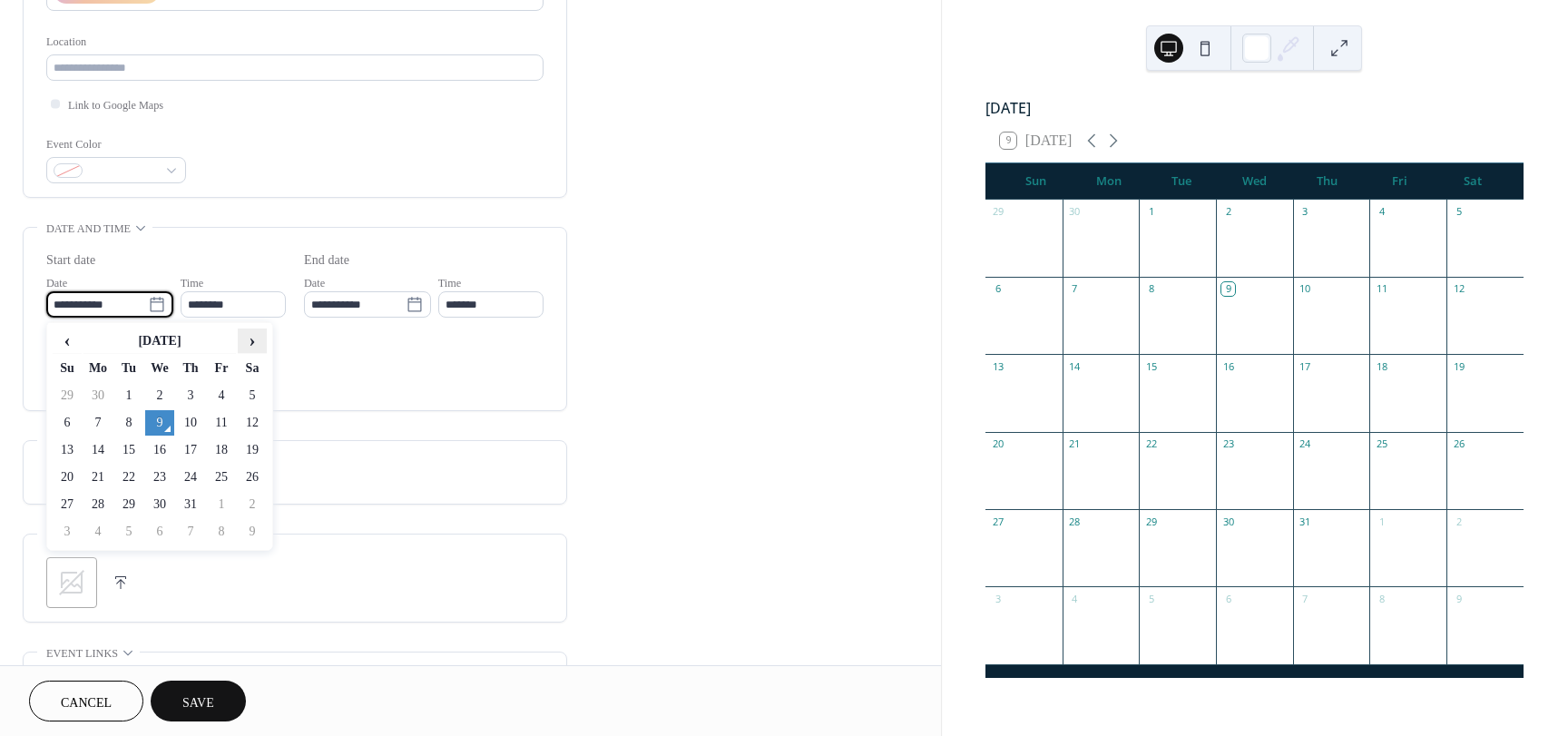 click on "›" at bounding box center (252, 340) 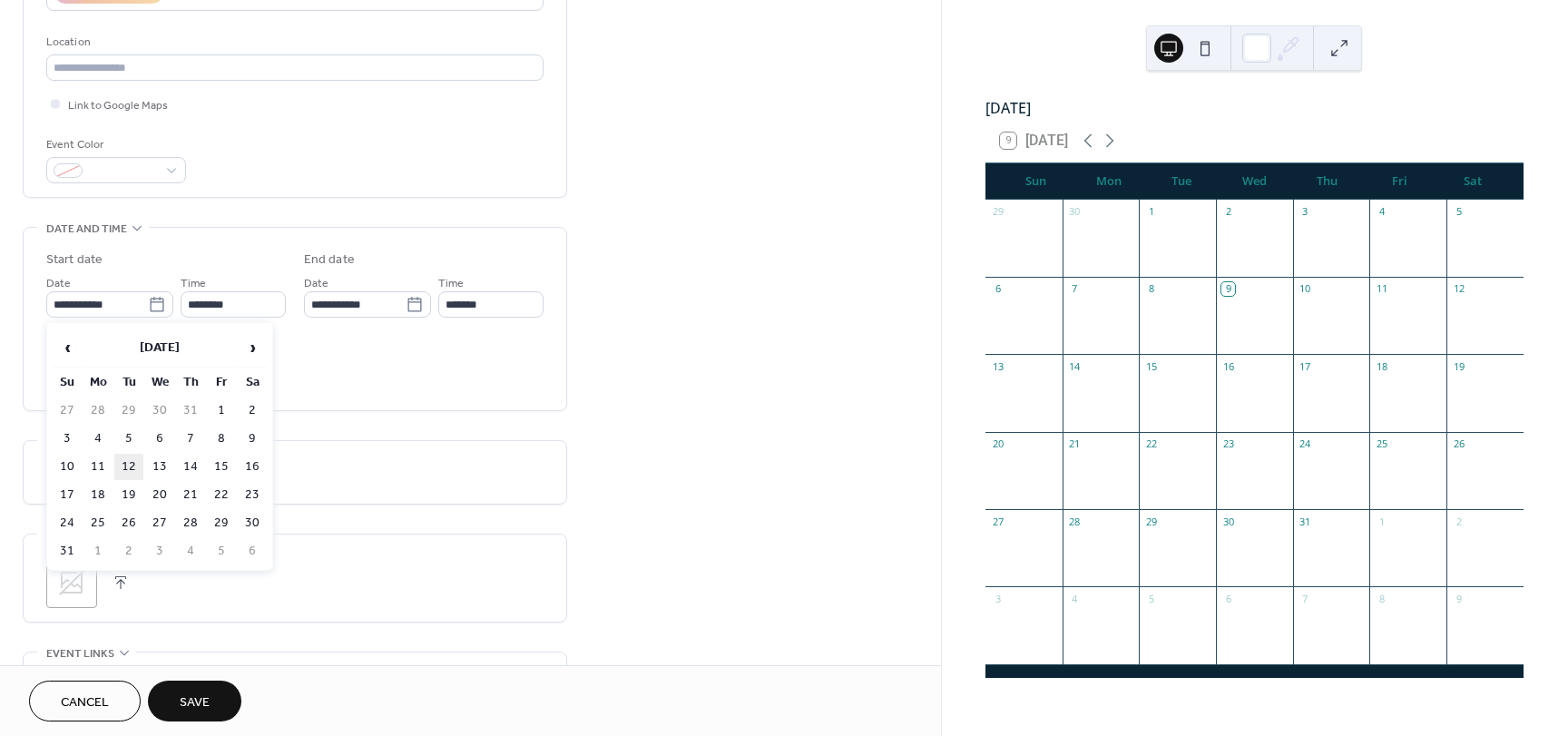 click on "12" at bounding box center (129, 466) 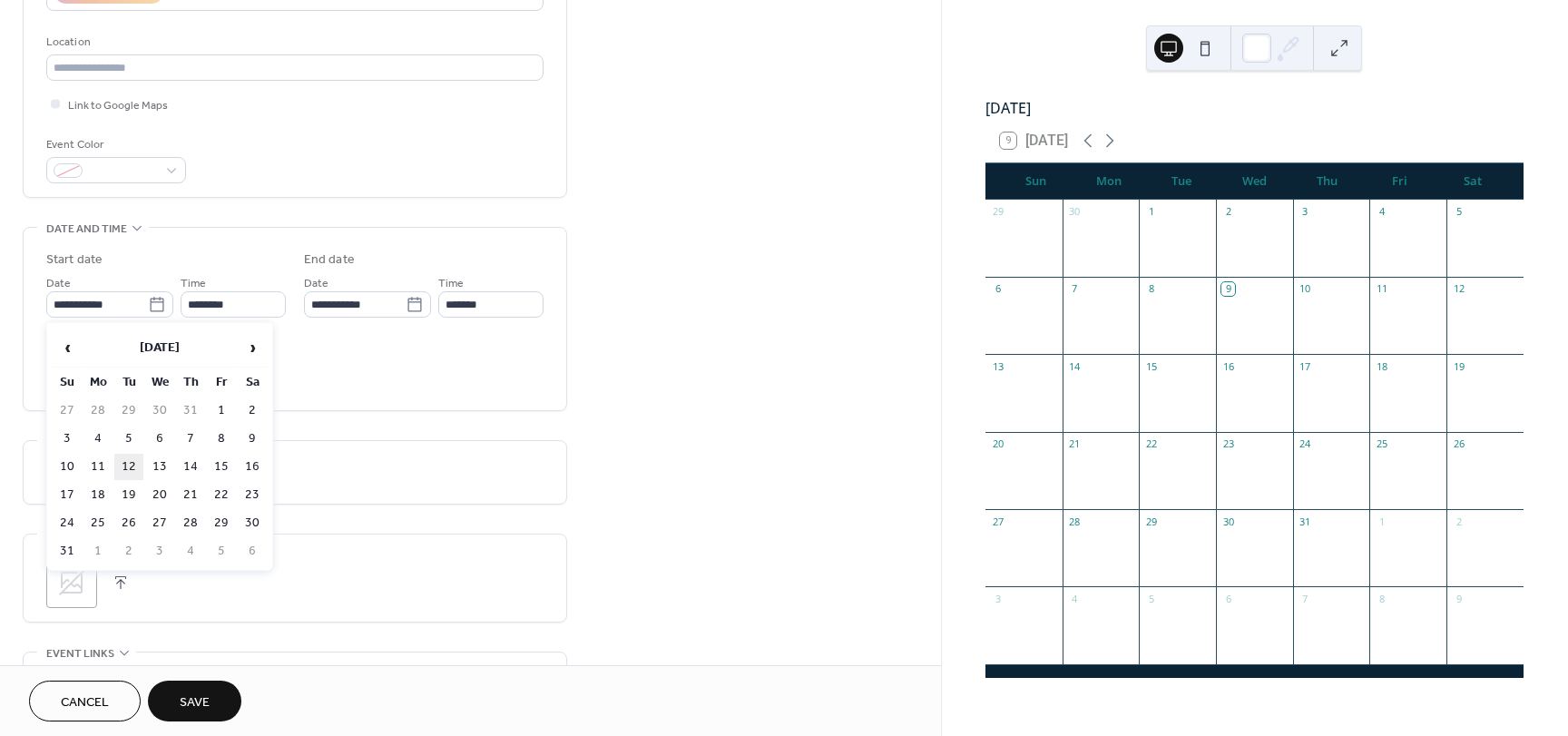 type on "**********" 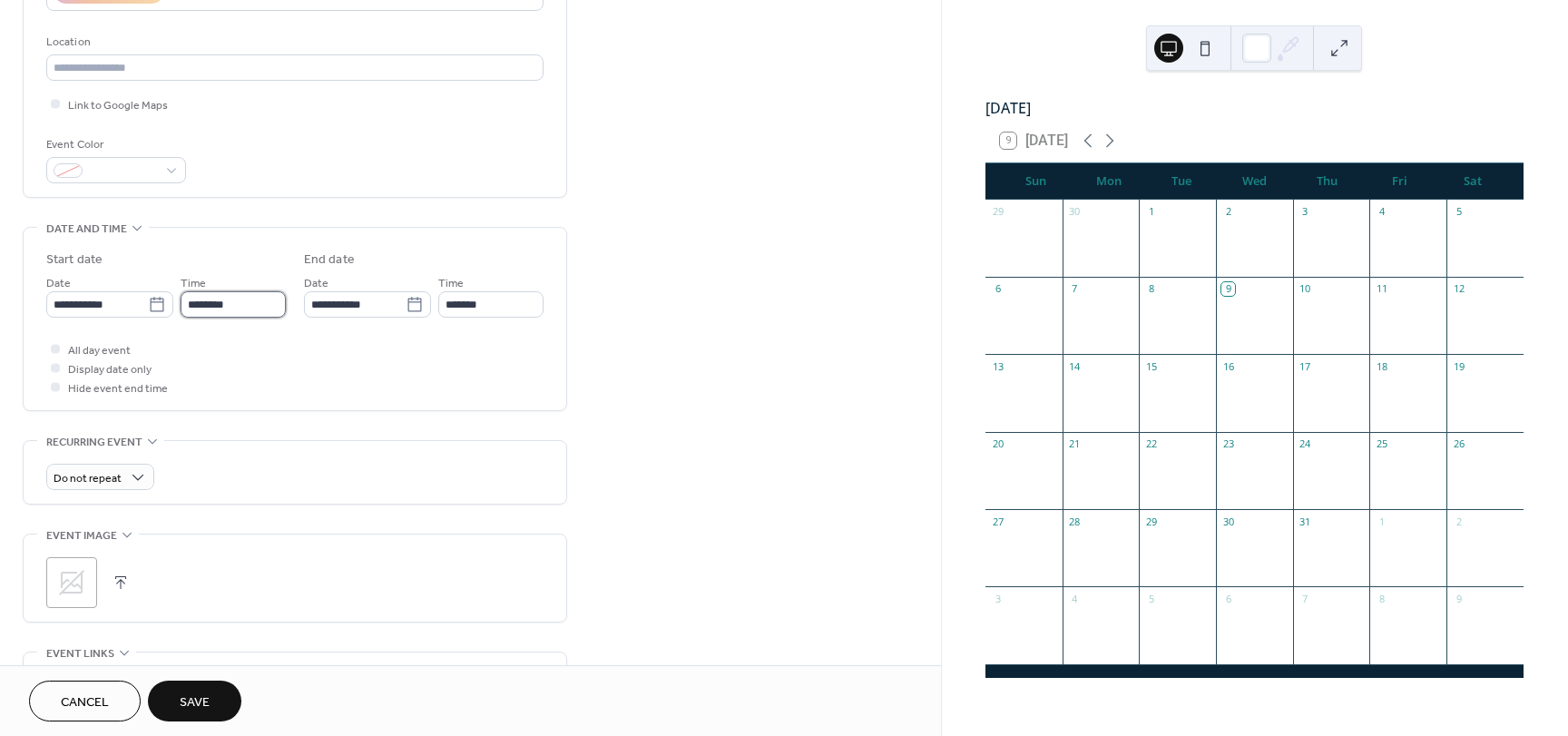 click on "********" at bounding box center (233, 304) 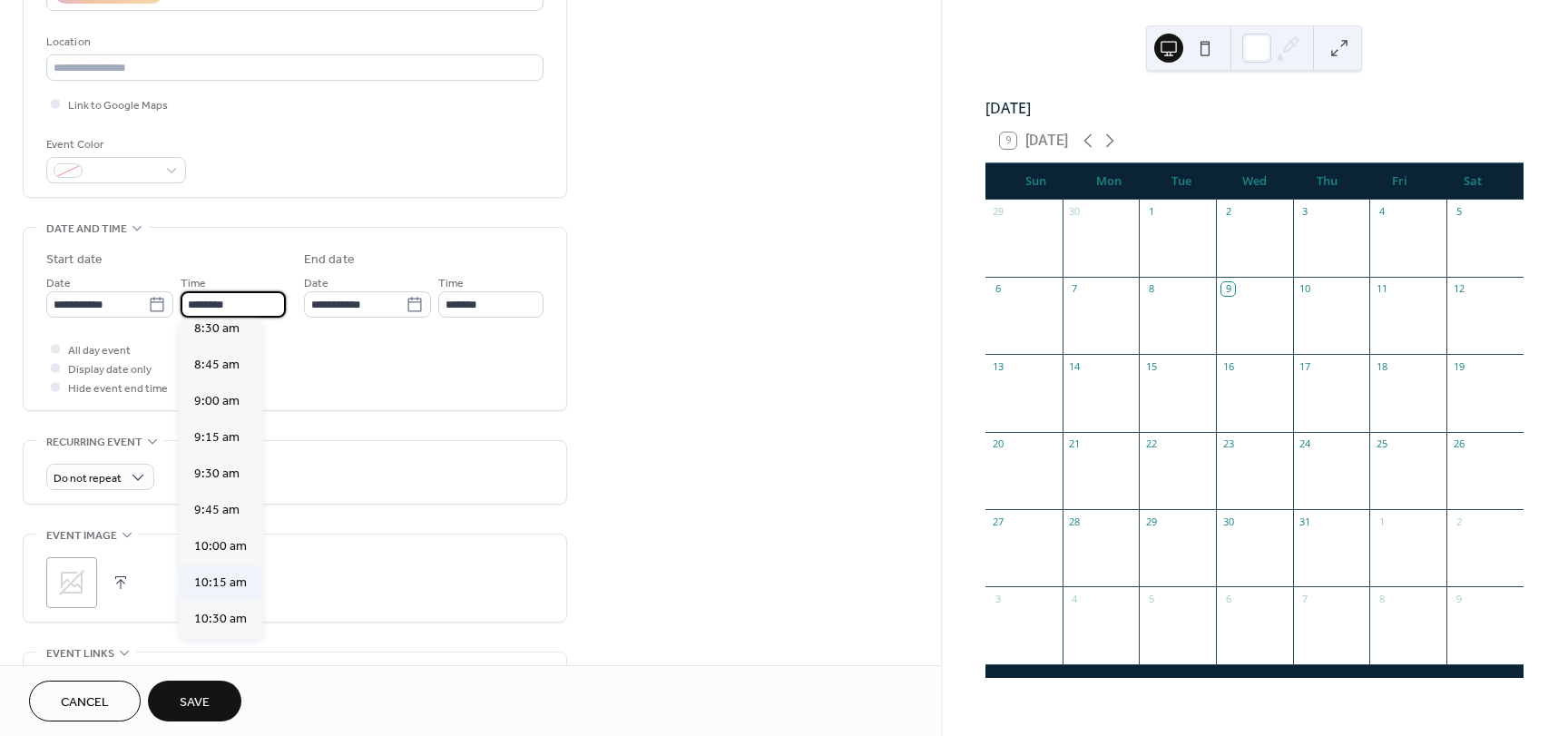 scroll, scrollTop: 1241, scrollLeft: 0, axis: vertical 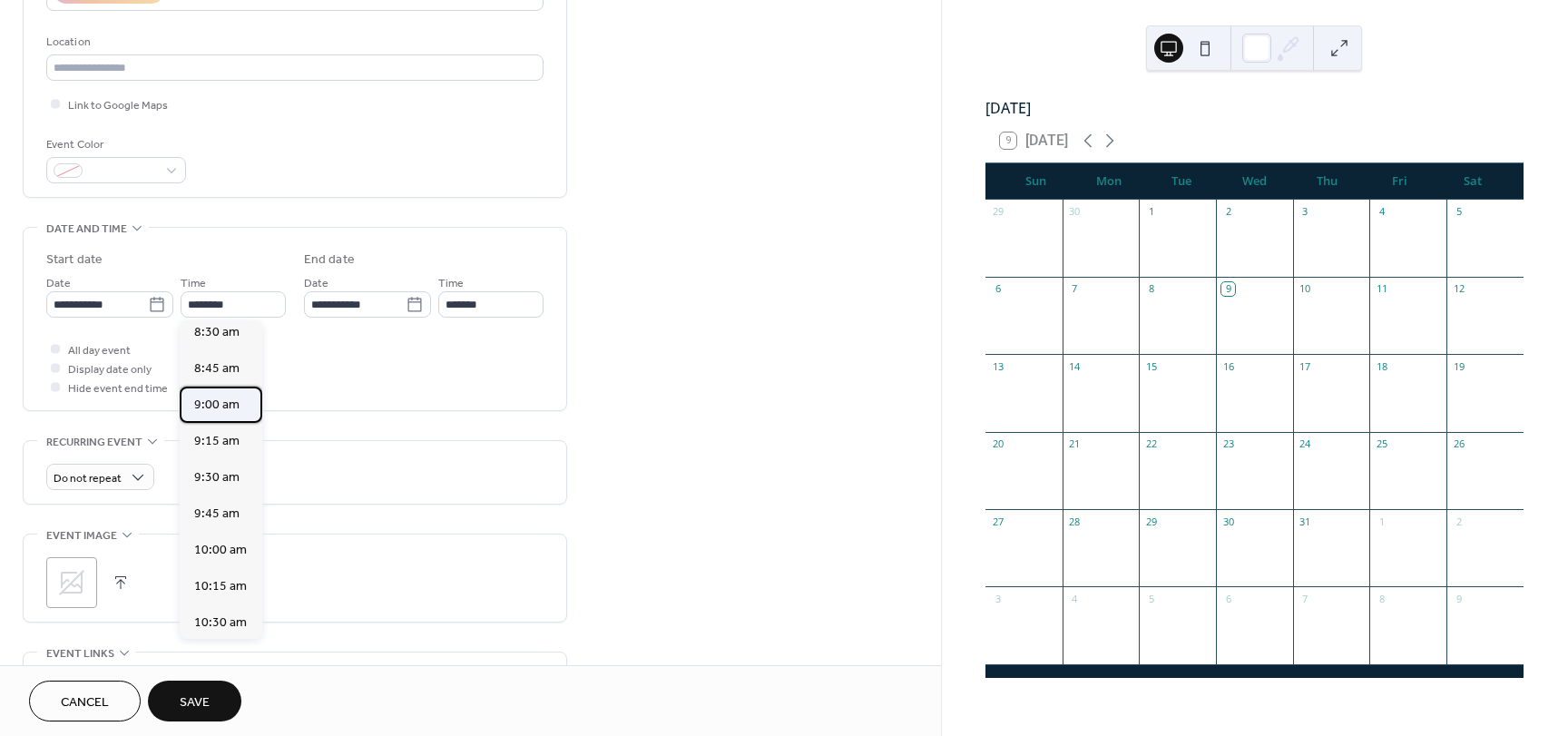 click on "9:00 am" at bounding box center (217, 405) 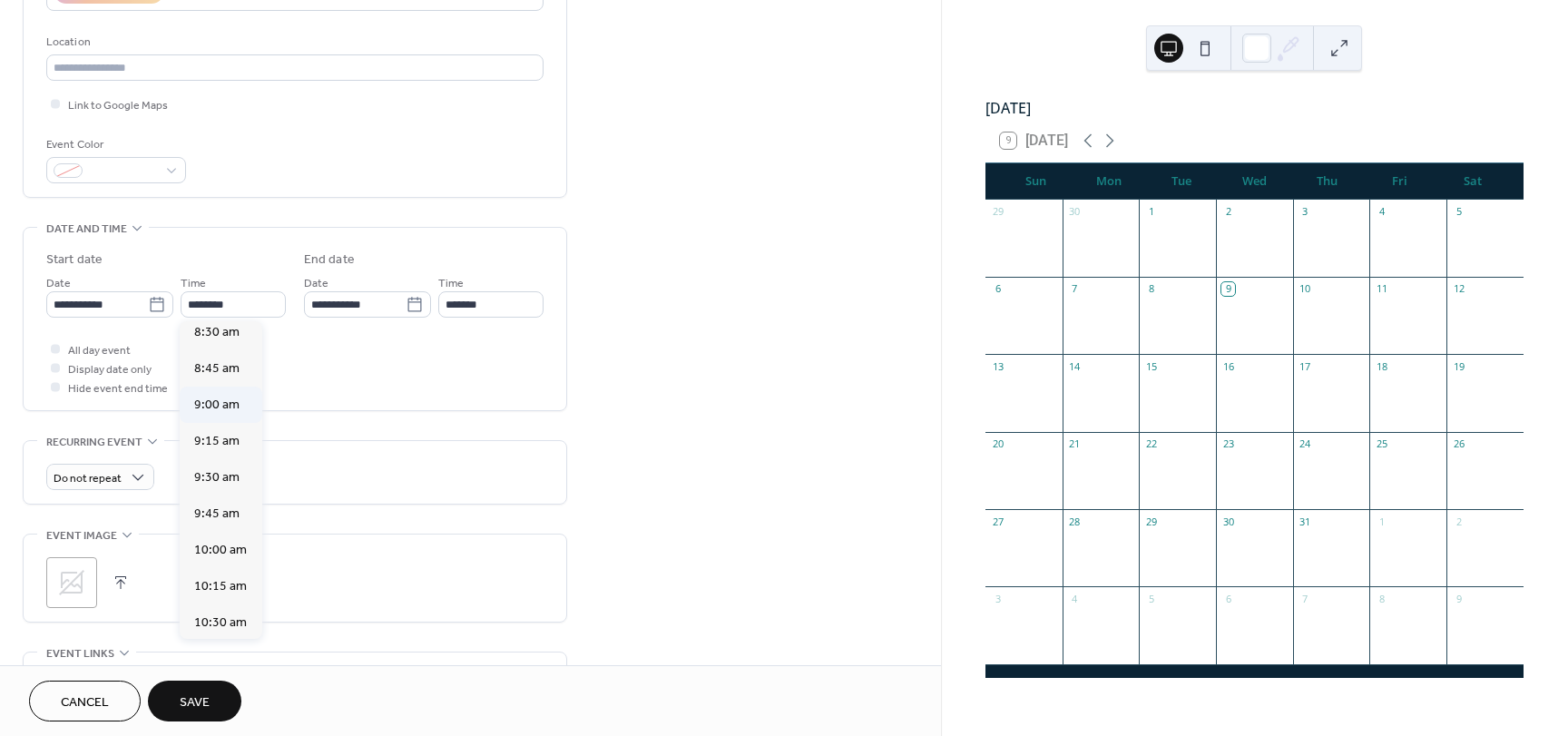 type on "*******" 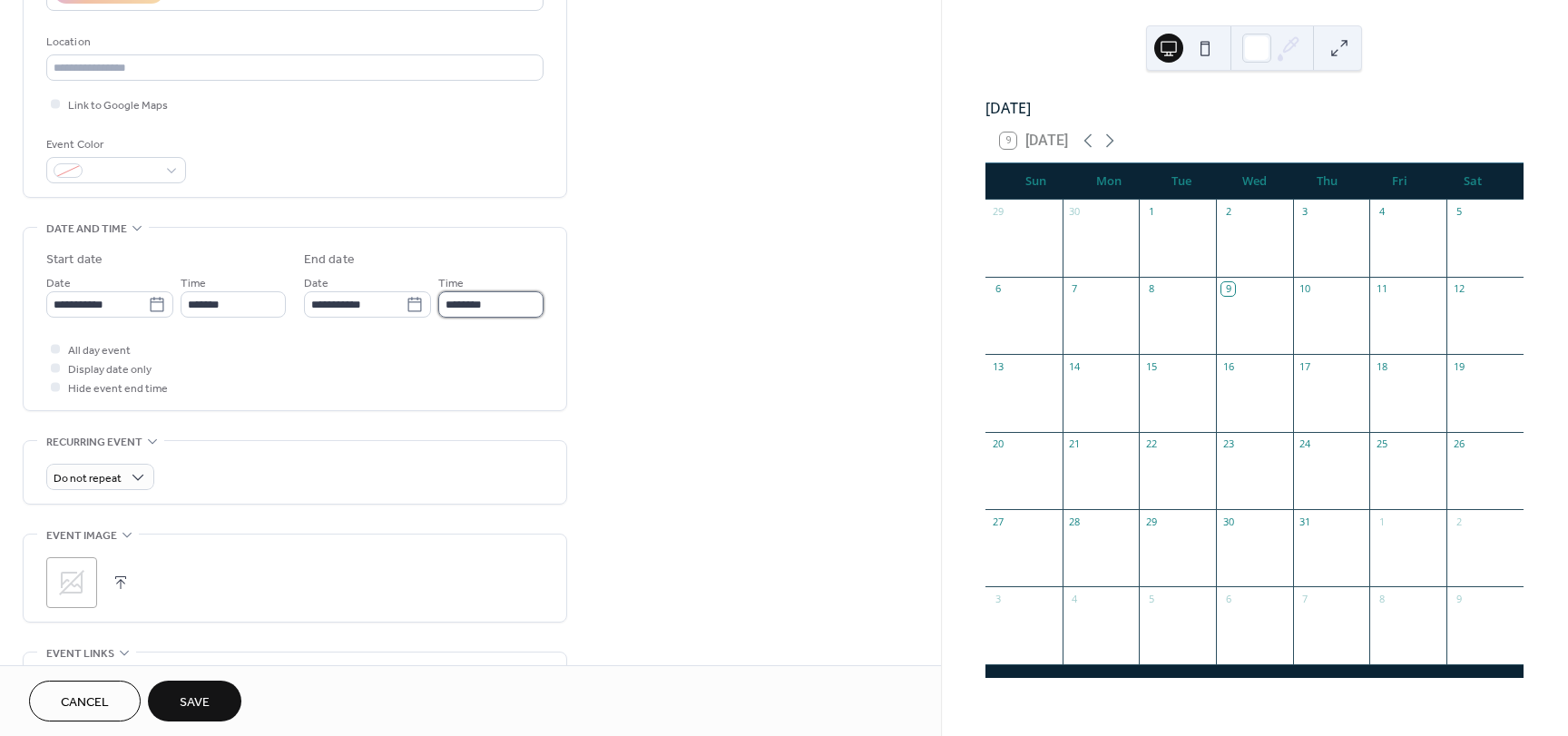 click on "********" at bounding box center [491, 304] 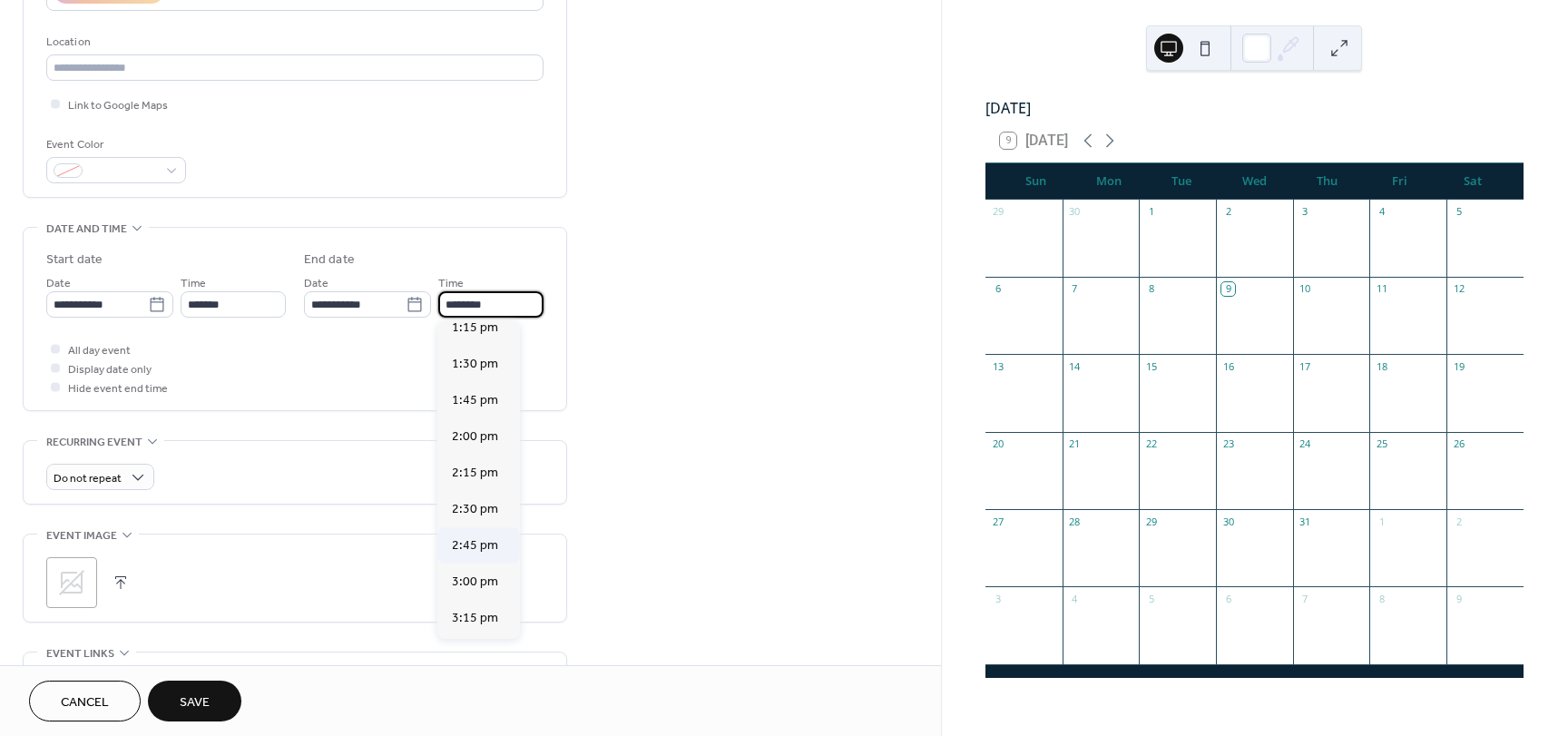 scroll, scrollTop: 817, scrollLeft: 0, axis: vertical 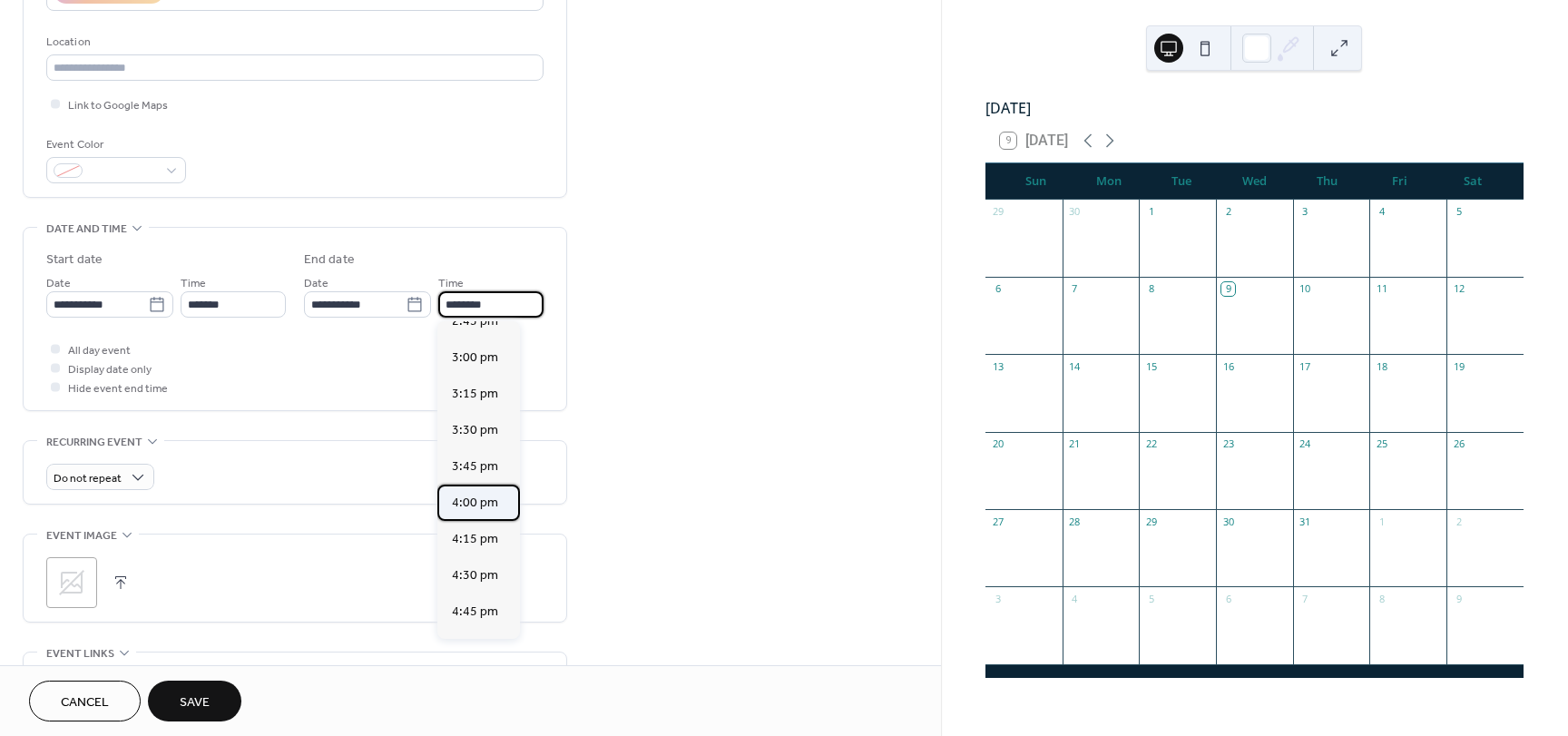 click on "4:00 pm" at bounding box center (475, 503) 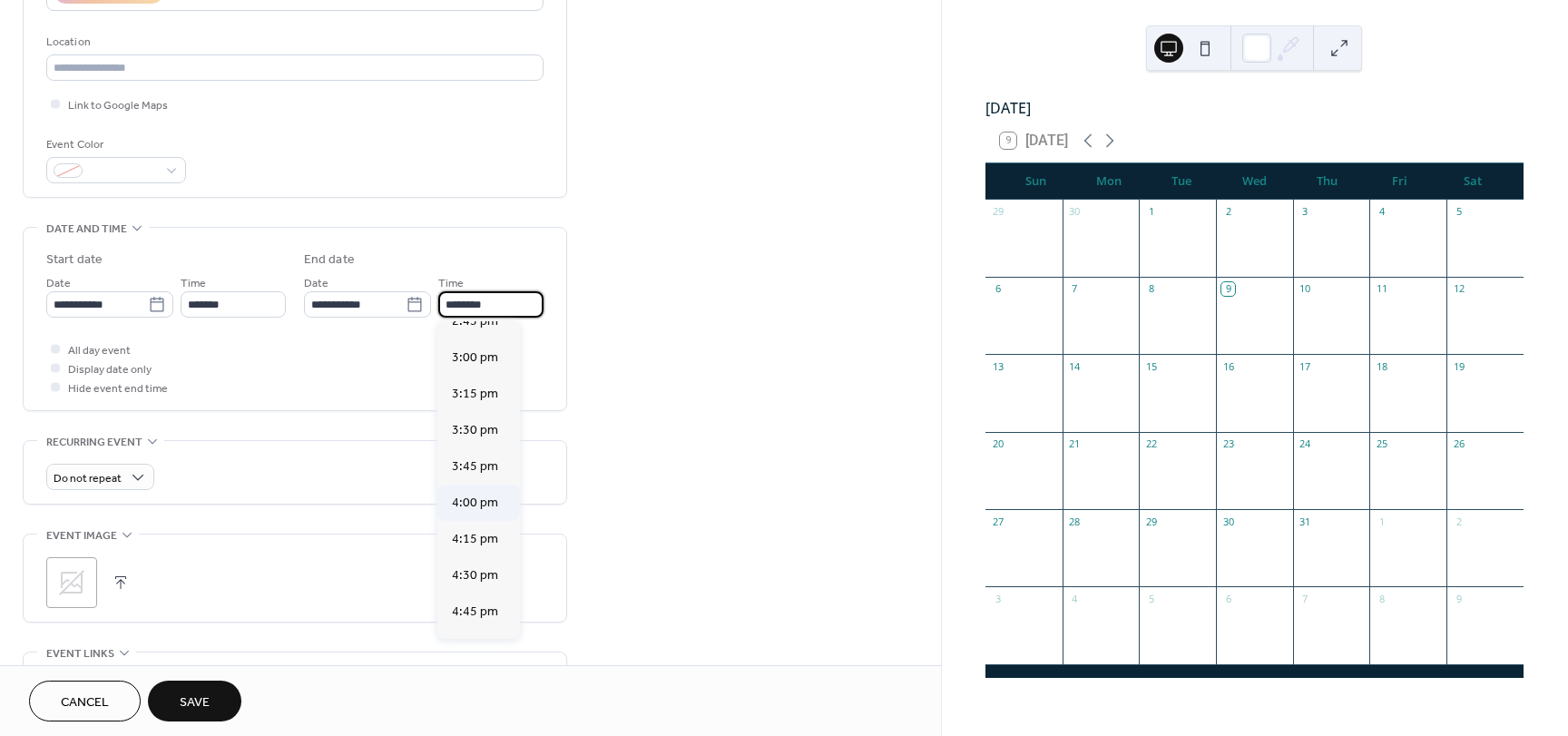 type on "*******" 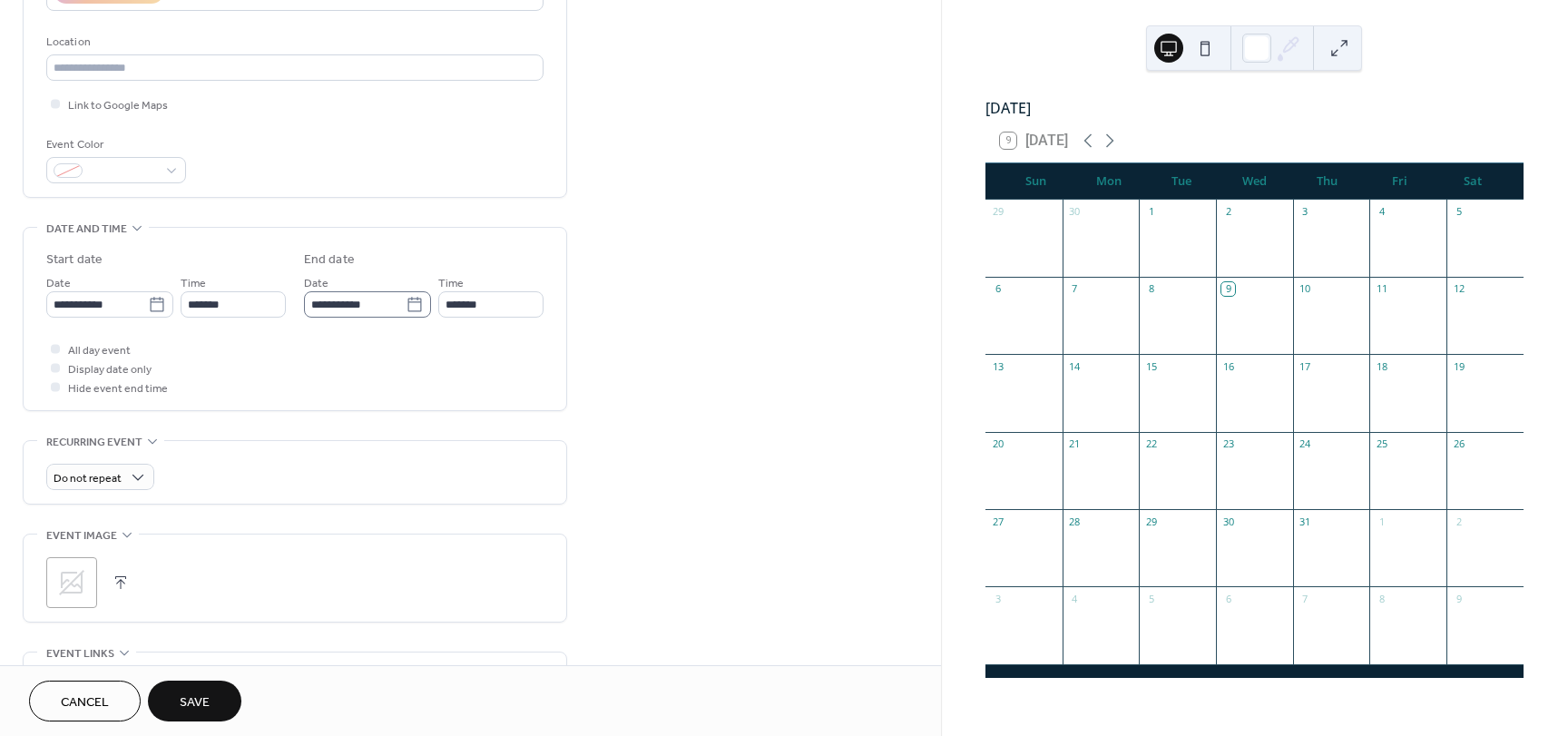 click 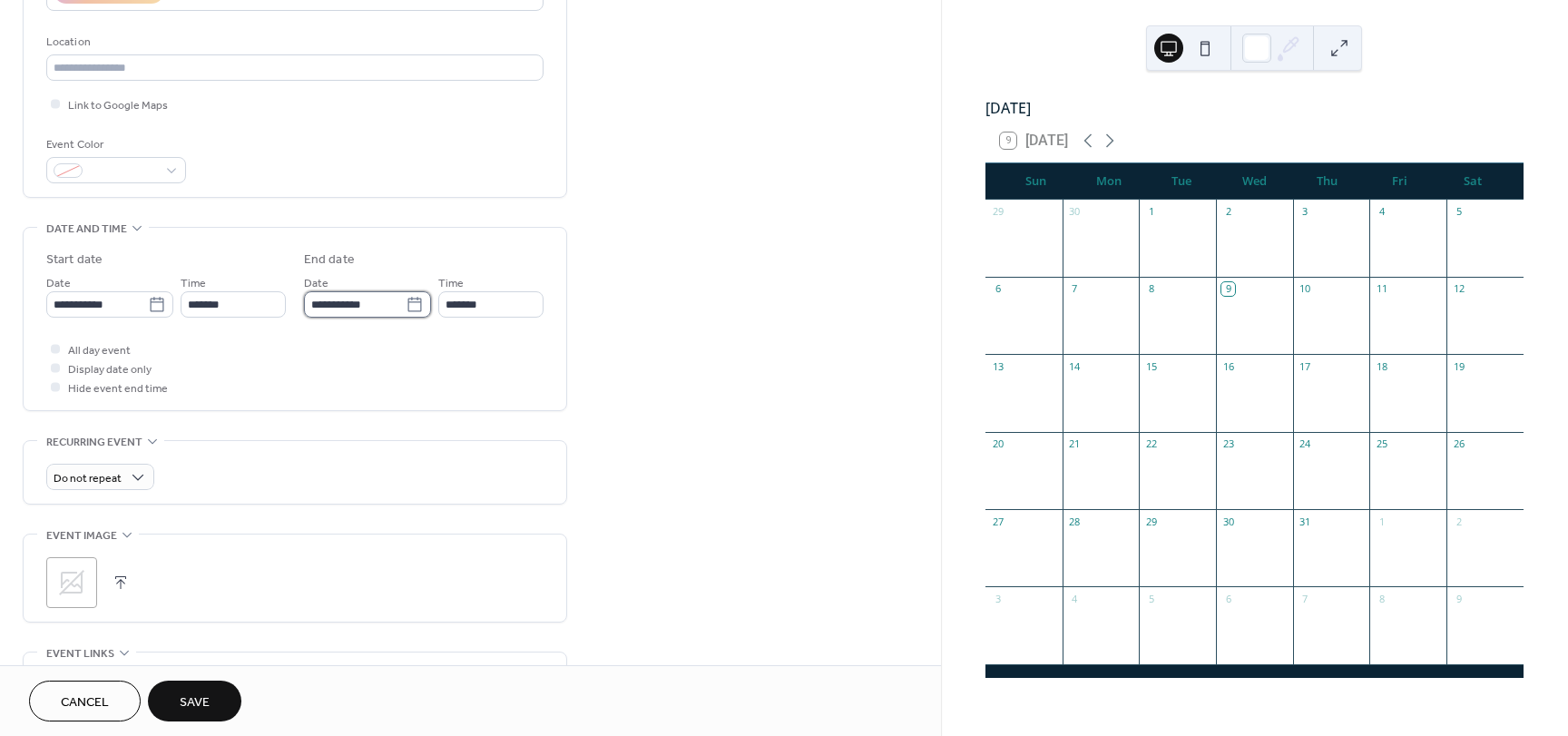 click on "**********" at bounding box center (355, 304) 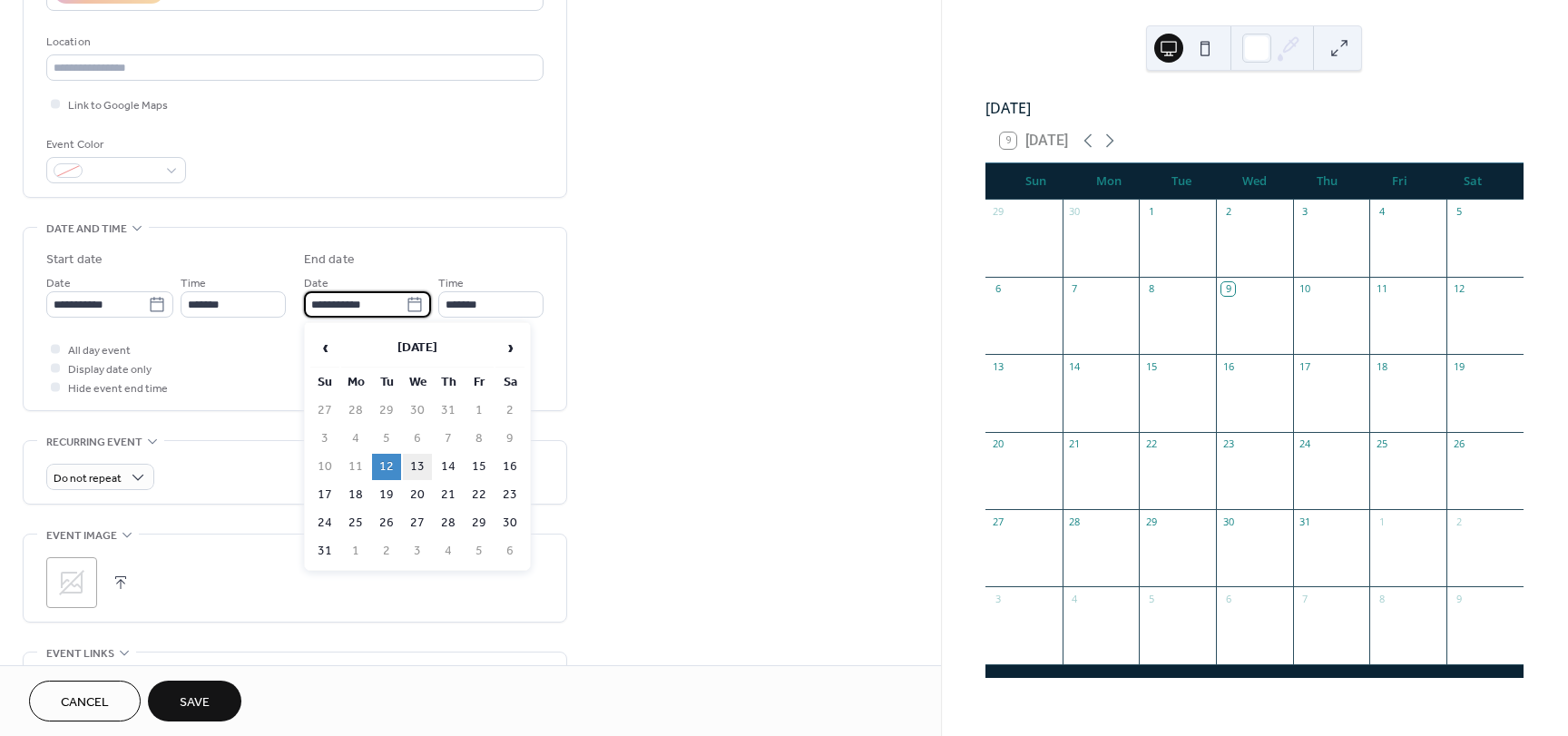 click on "13" at bounding box center [417, 466] 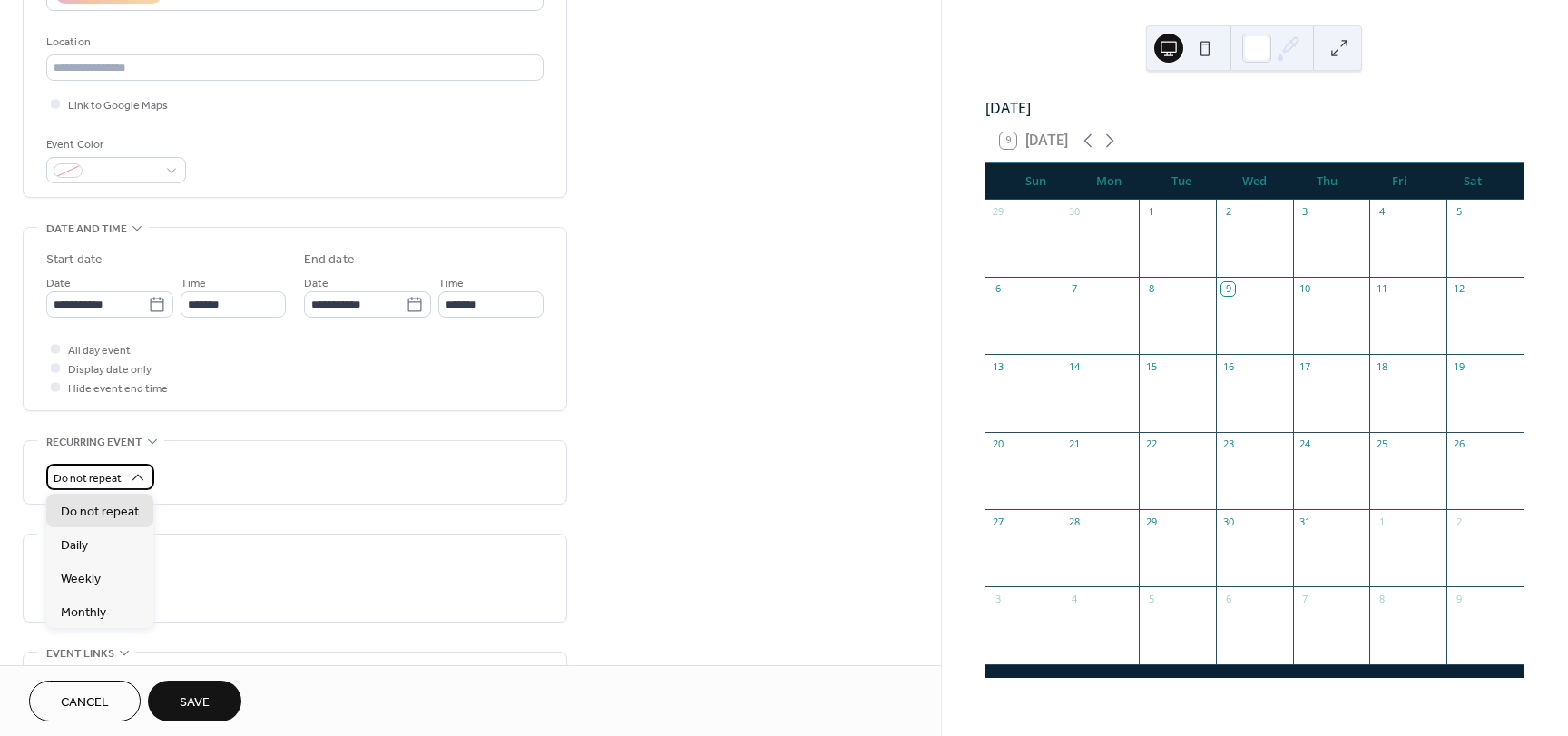 click on "Do not repeat" at bounding box center (87, 478) 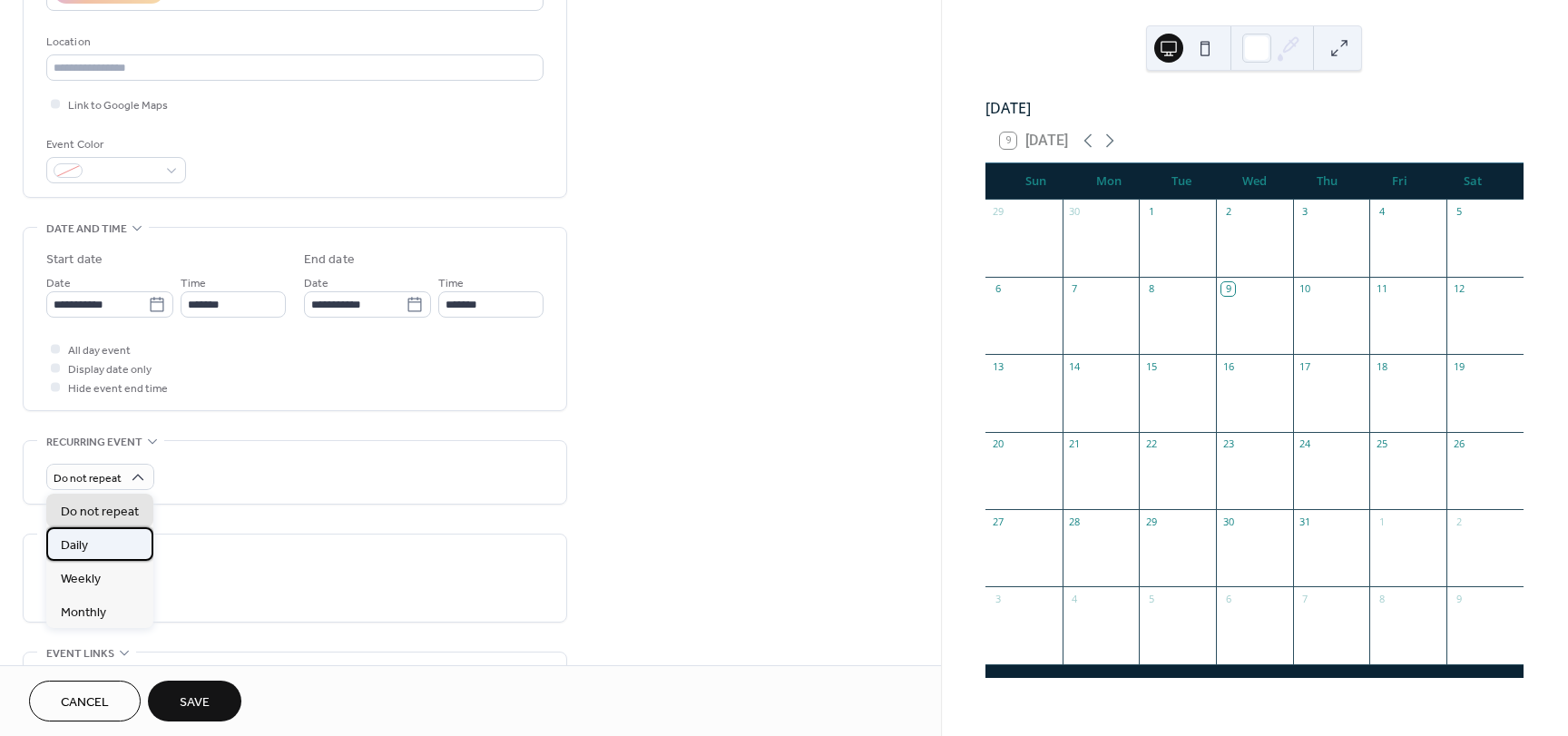 click on "Daily" at bounding box center [74, 545] 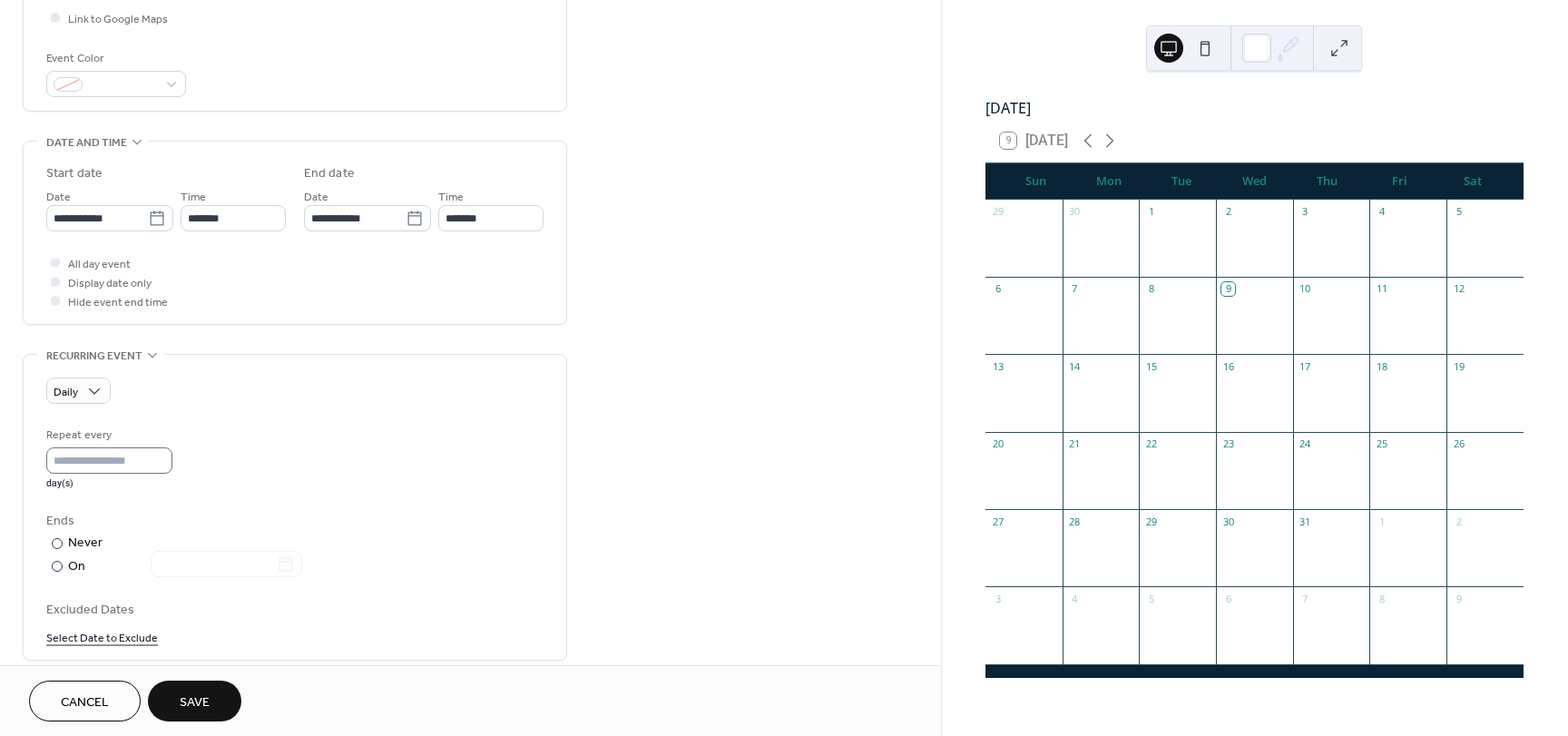 scroll, scrollTop: 454, scrollLeft: 0, axis: vertical 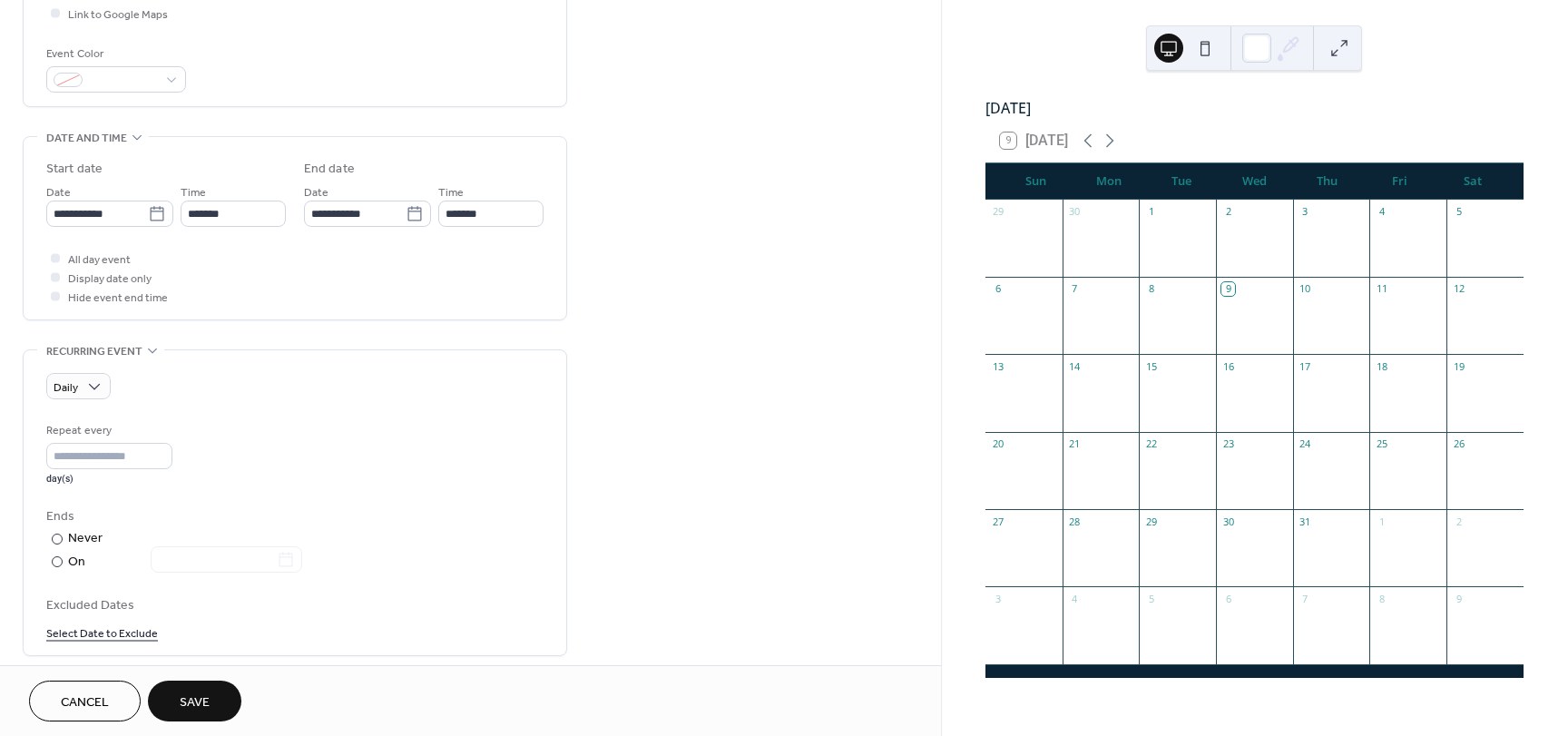 click on "**********" at bounding box center [470, 391] 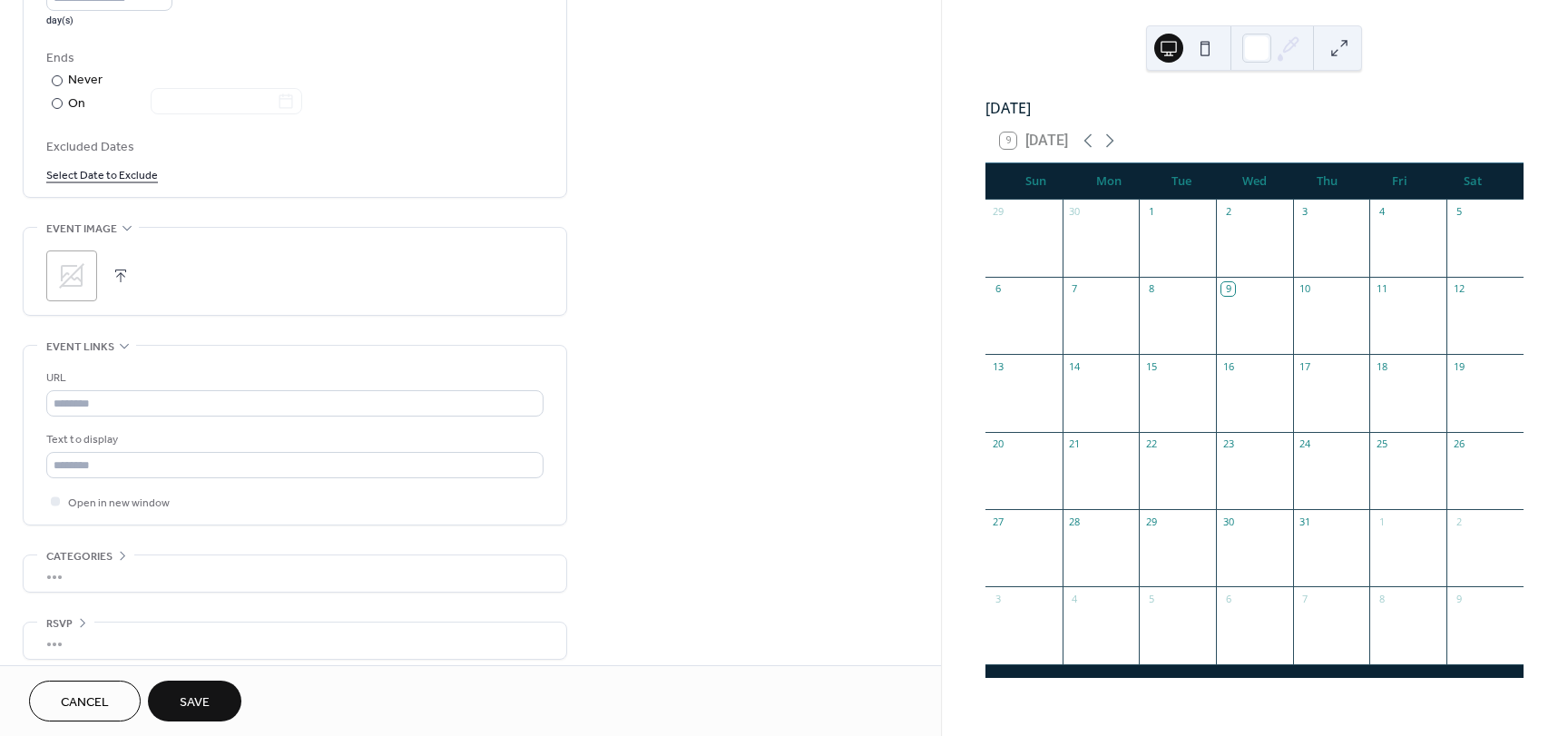 scroll, scrollTop: 925, scrollLeft: 0, axis: vertical 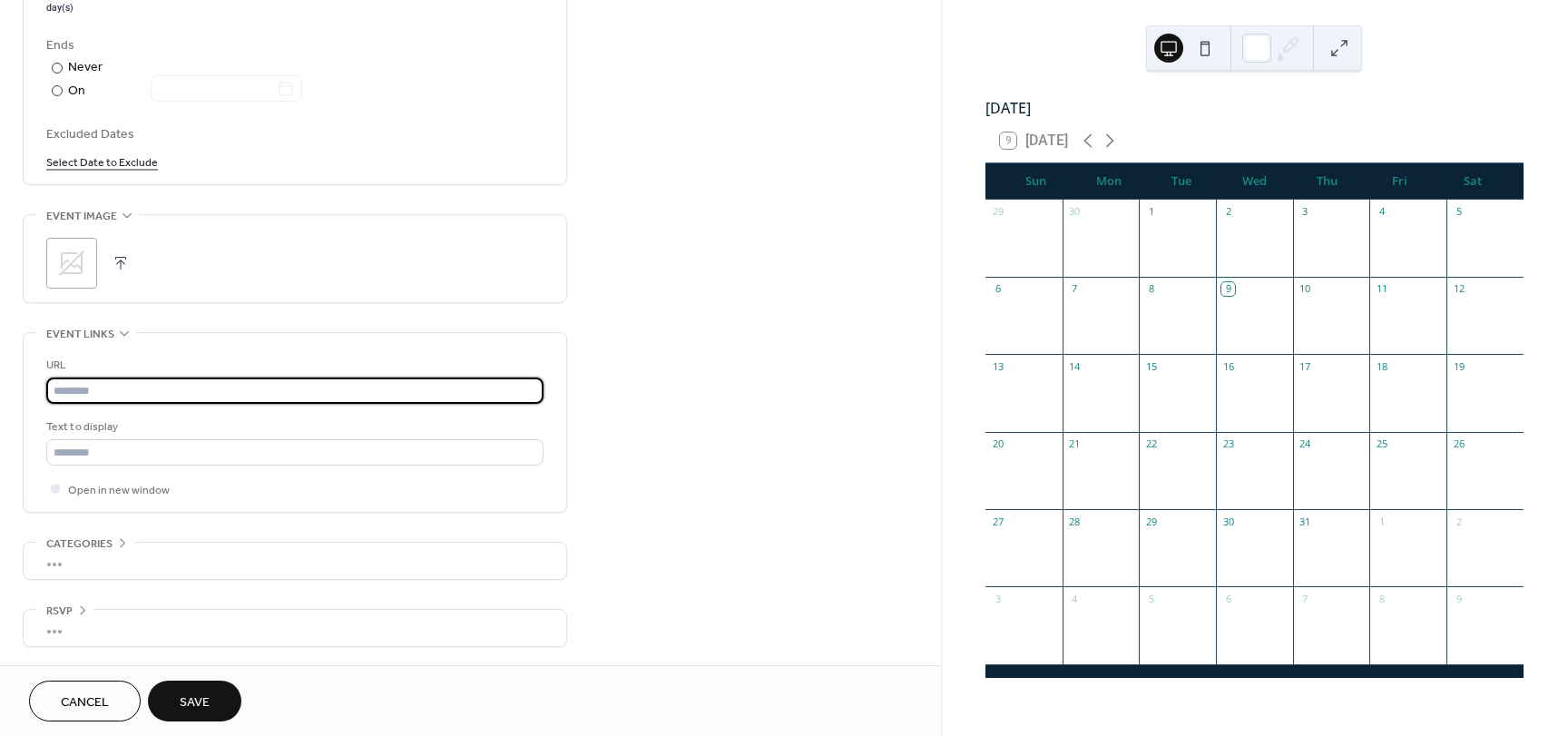 click at bounding box center [295, 390] 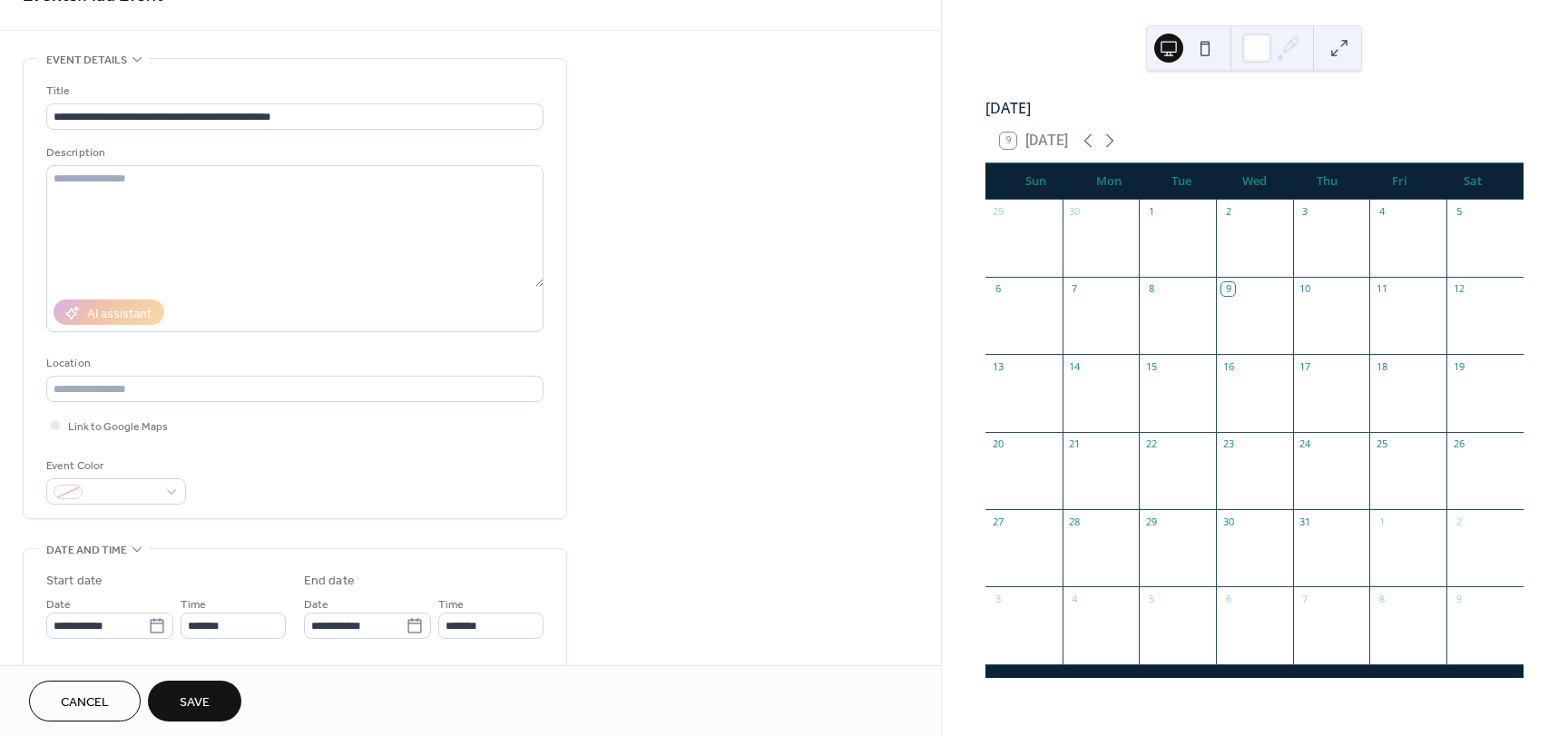 scroll, scrollTop: 0, scrollLeft: 0, axis: both 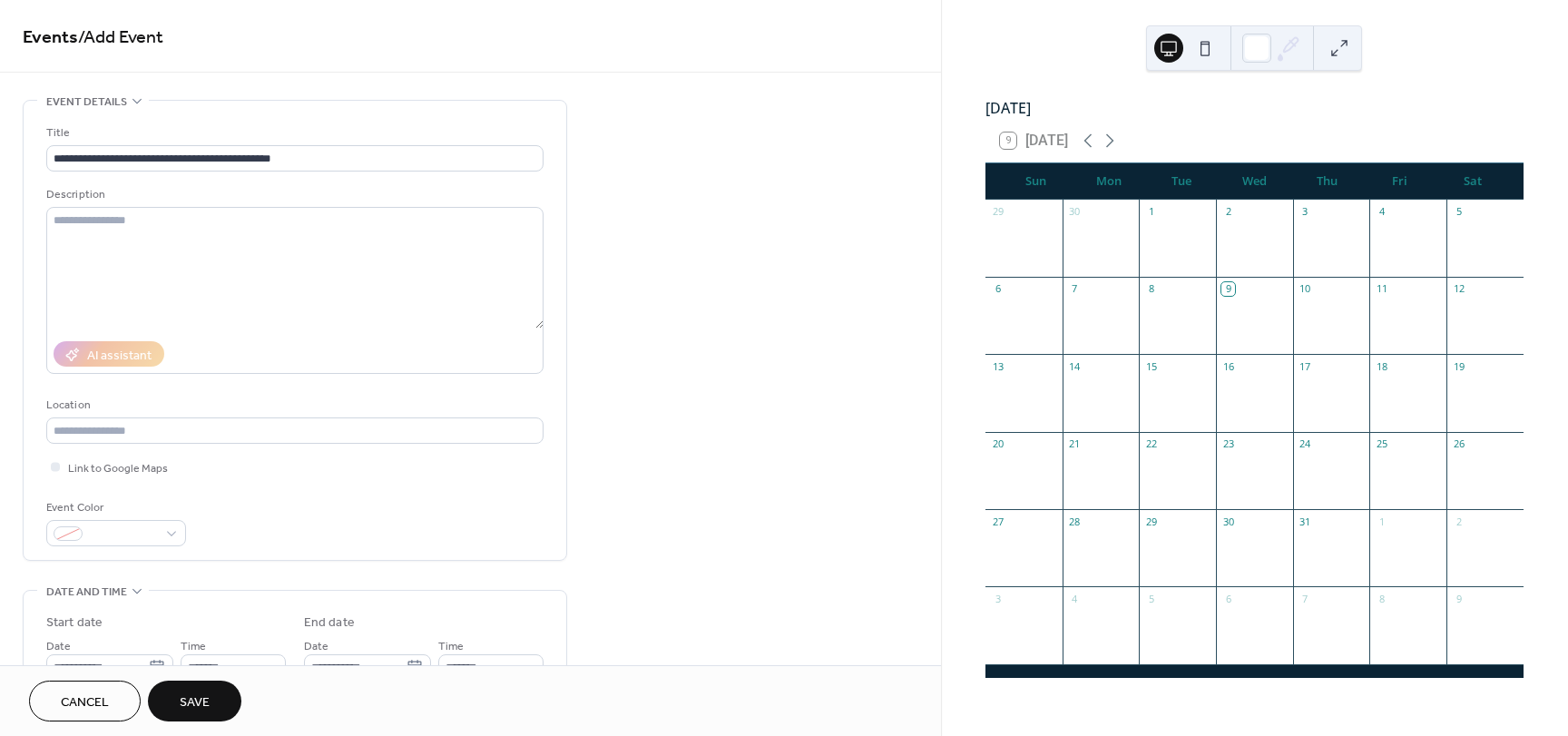 type on "**********" 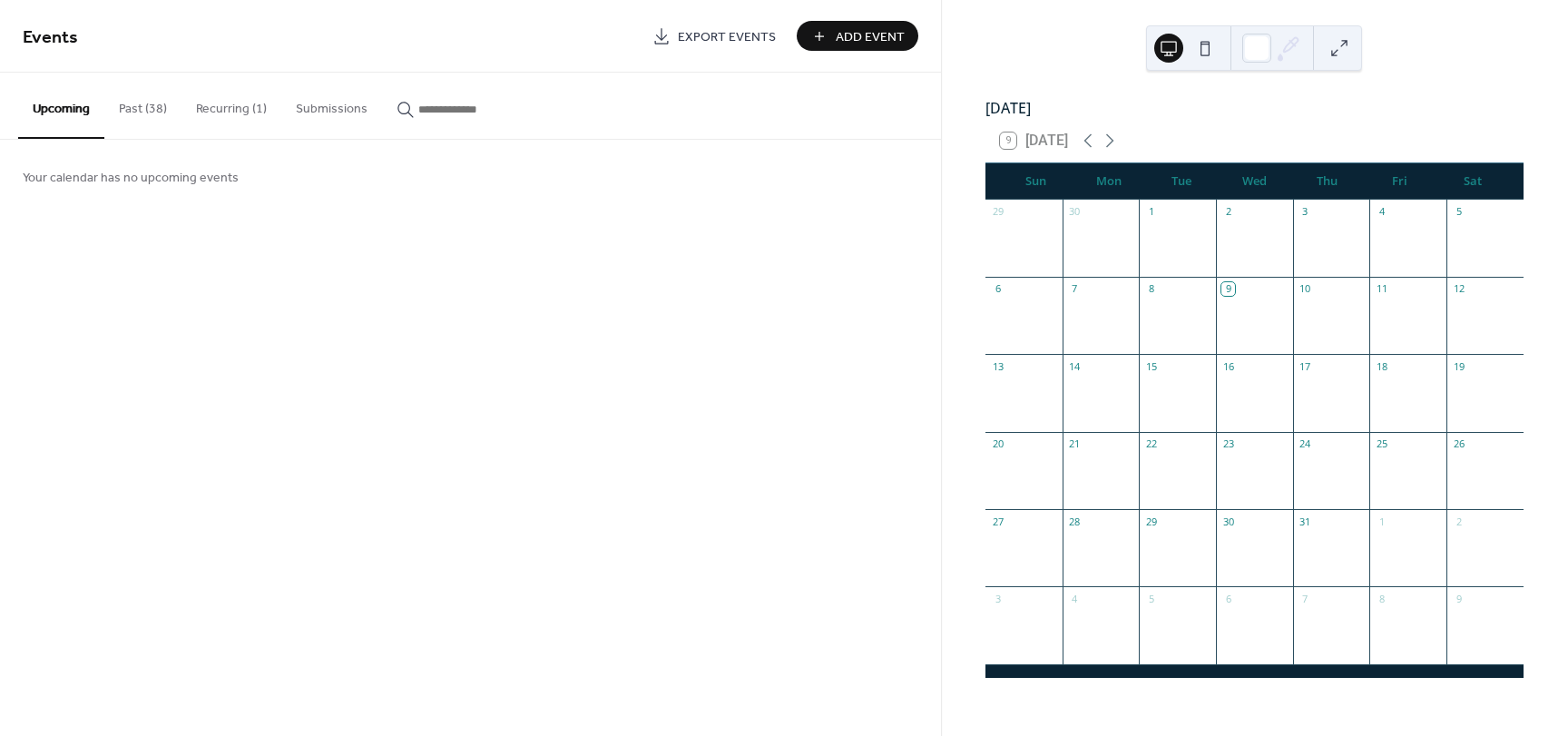 click on "Upcoming" at bounding box center (61, 105) 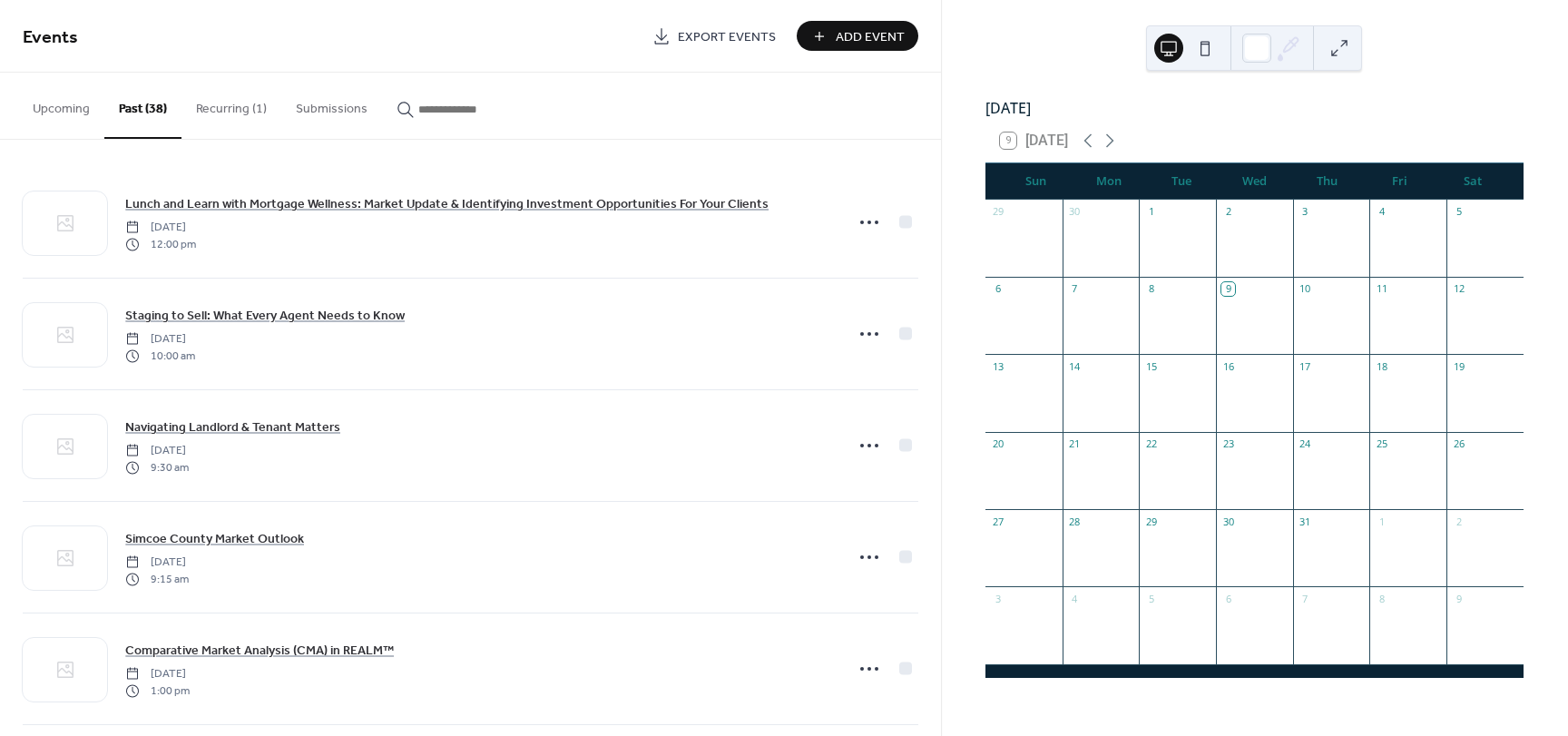 click on "Upcoming" at bounding box center [61, 104] 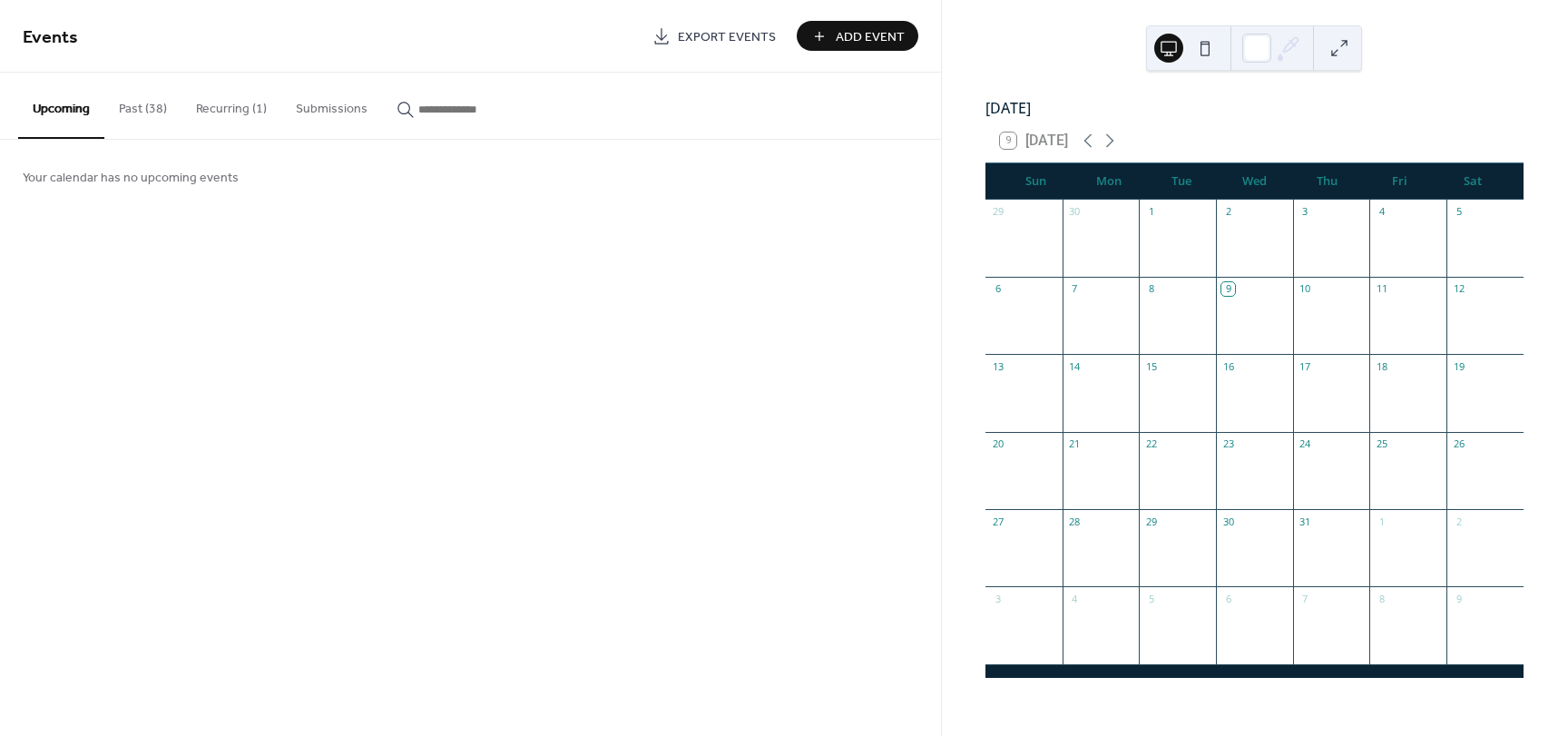 click on "Add Event" at bounding box center [870, 37] 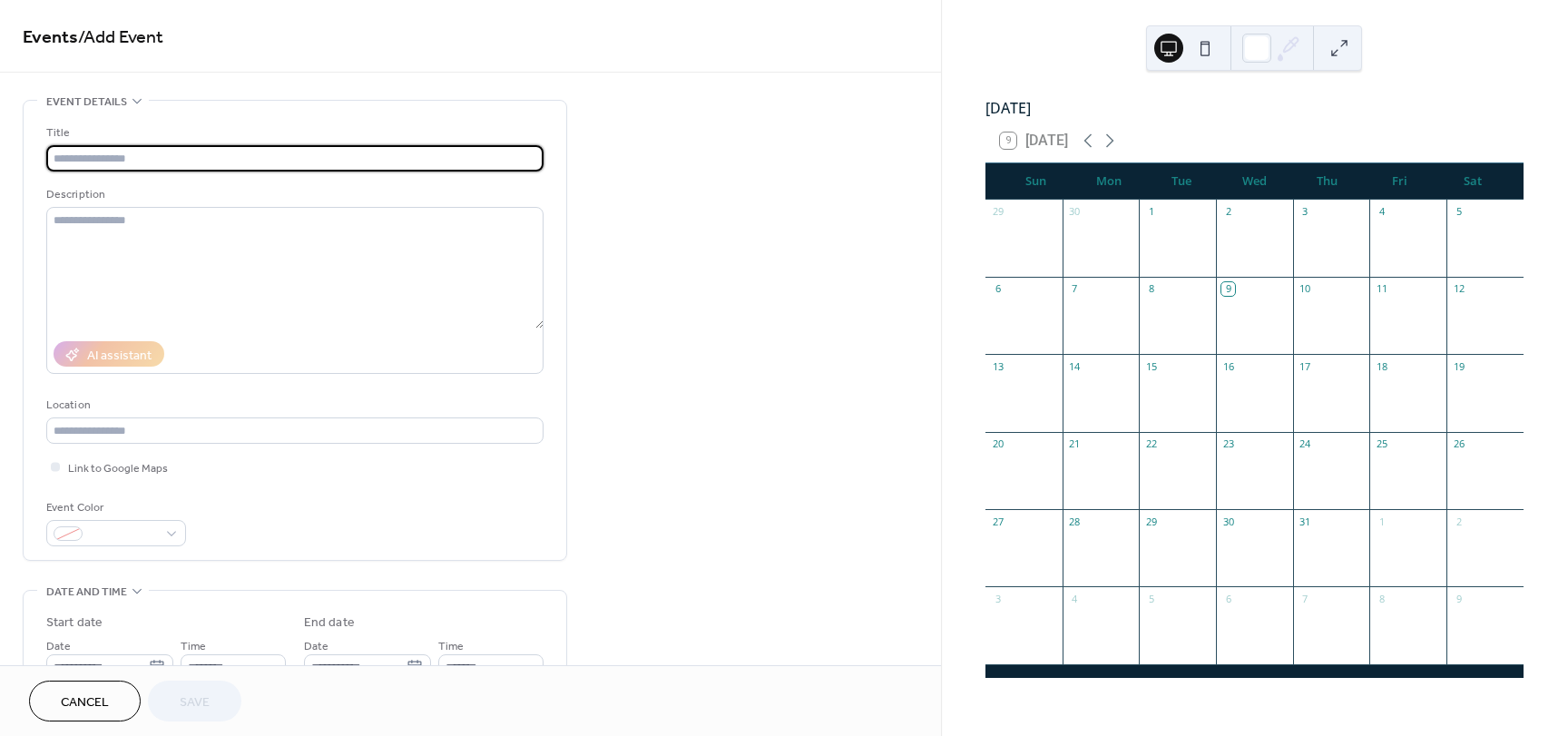 click at bounding box center [295, 158] 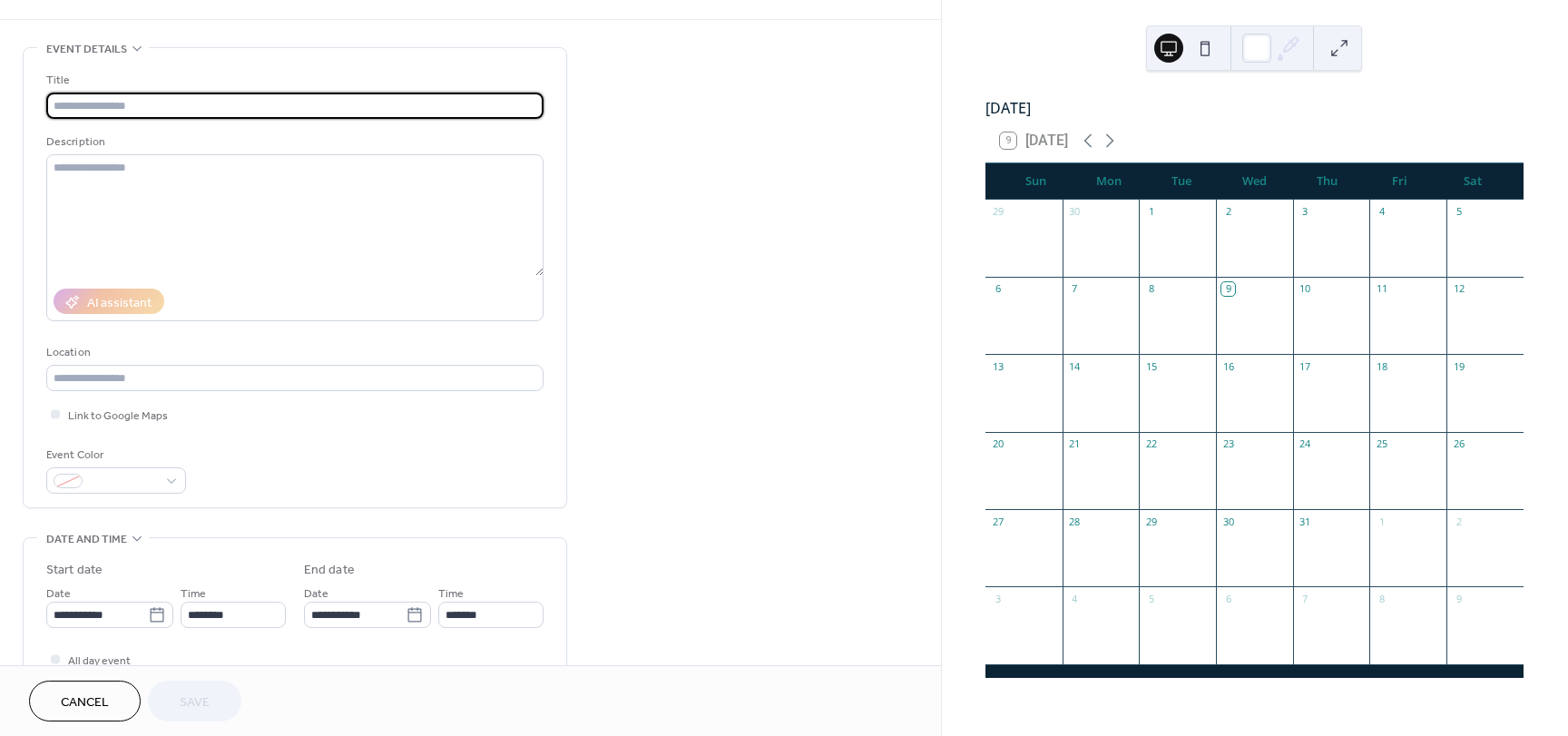 scroll, scrollTop: 682, scrollLeft: 0, axis: vertical 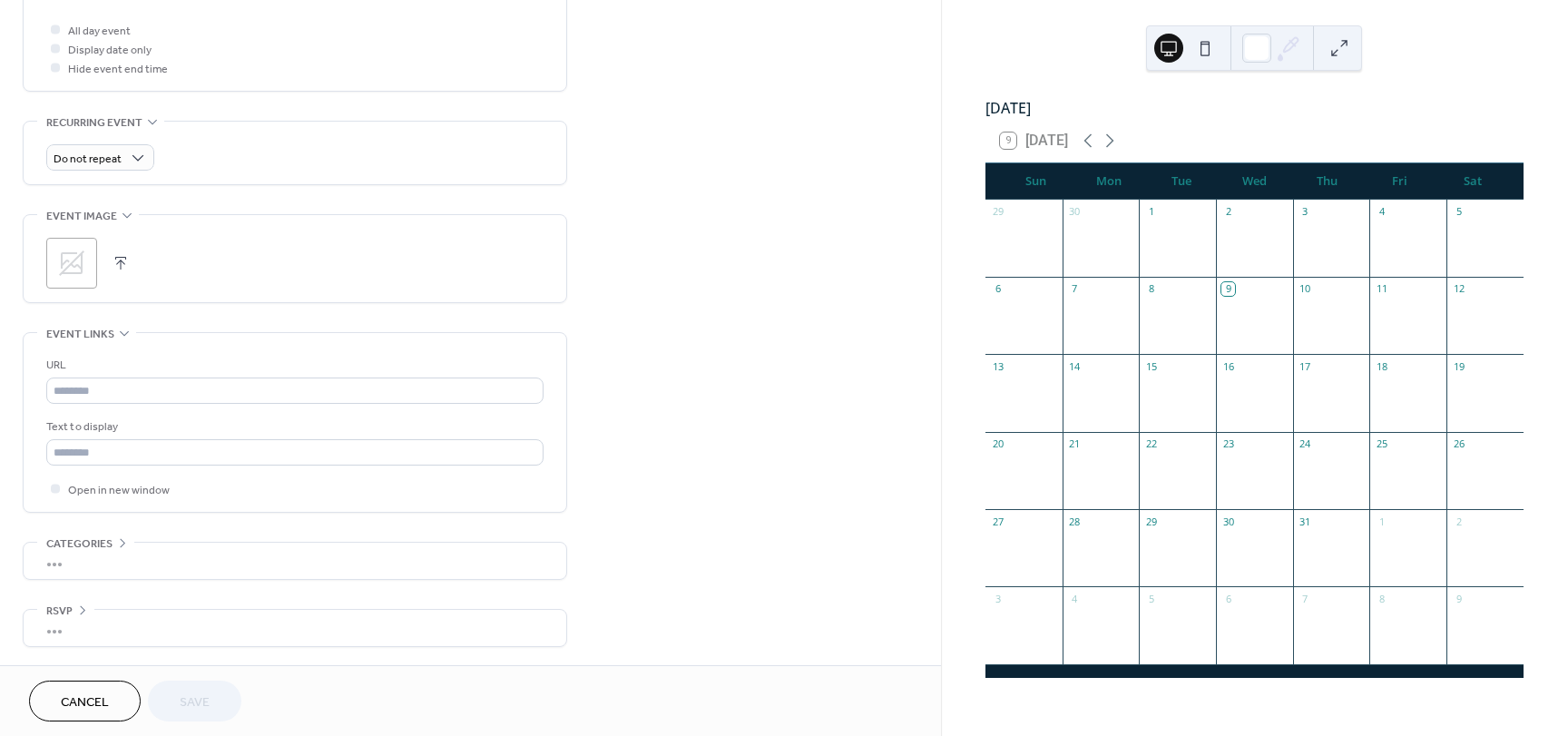 click on "URL Text to display Open in new window" at bounding box center (295, 427) 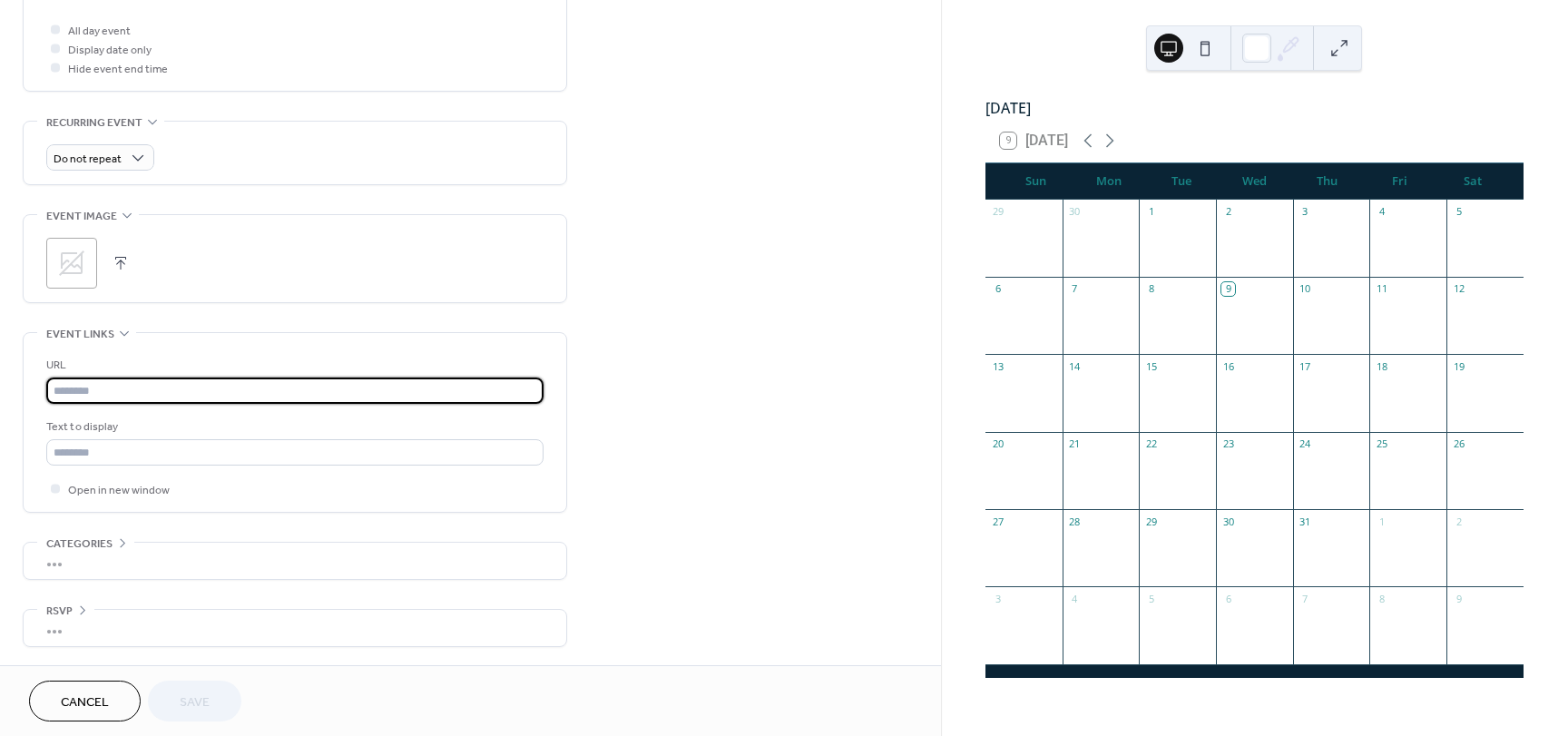click at bounding box center (295, 390) 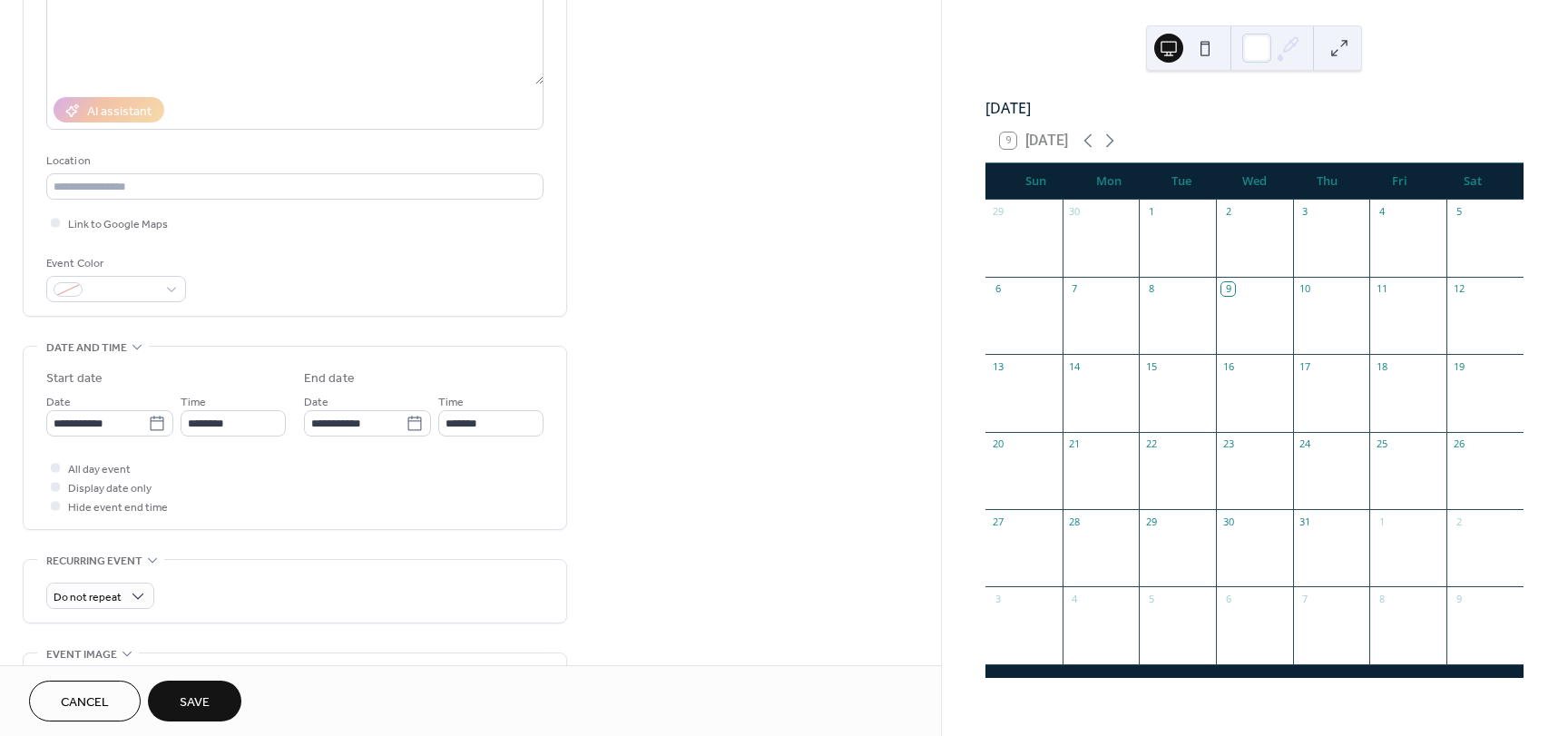 scroll, scrollTop: 229, scrollLeft: 0, axis: vertical 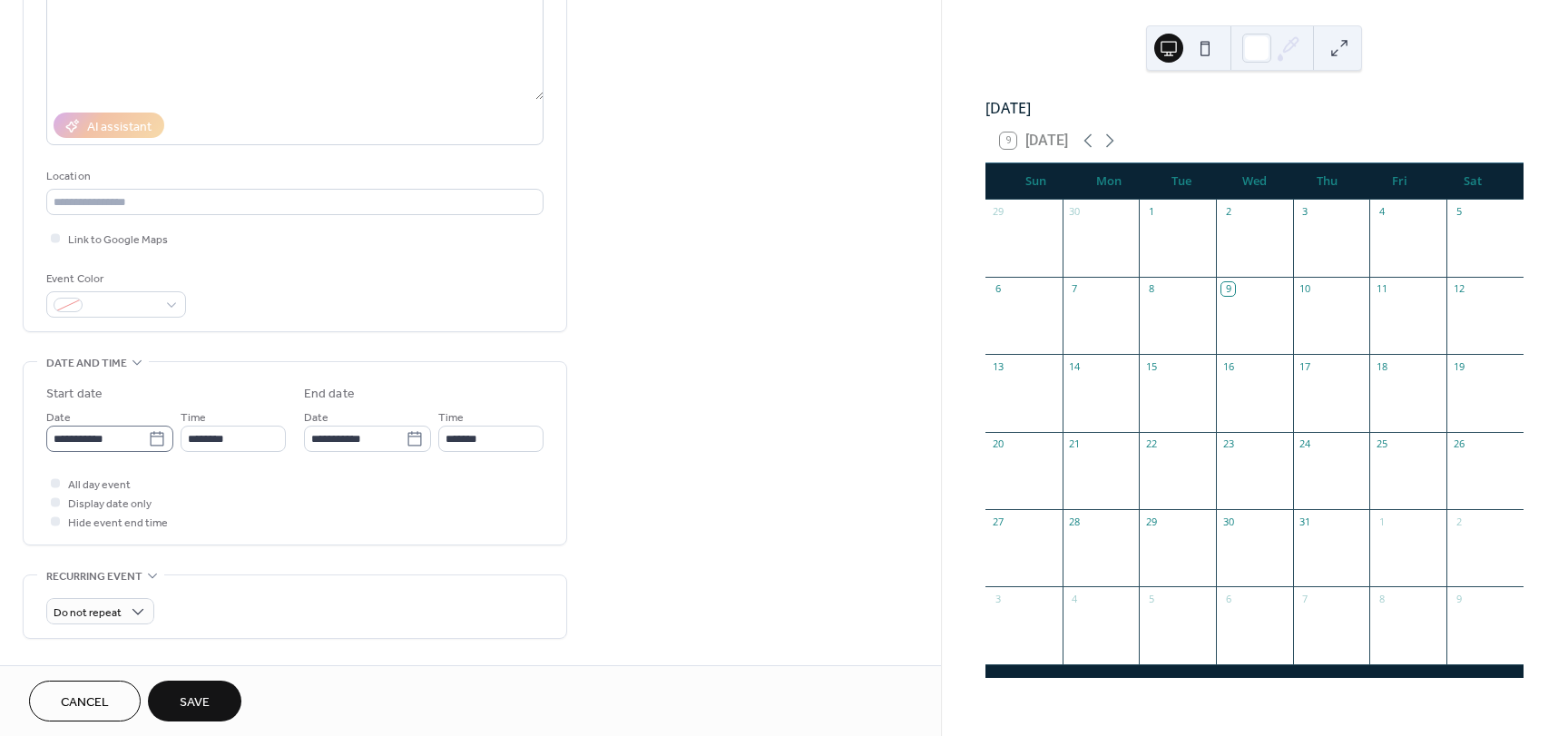 type on "**********" 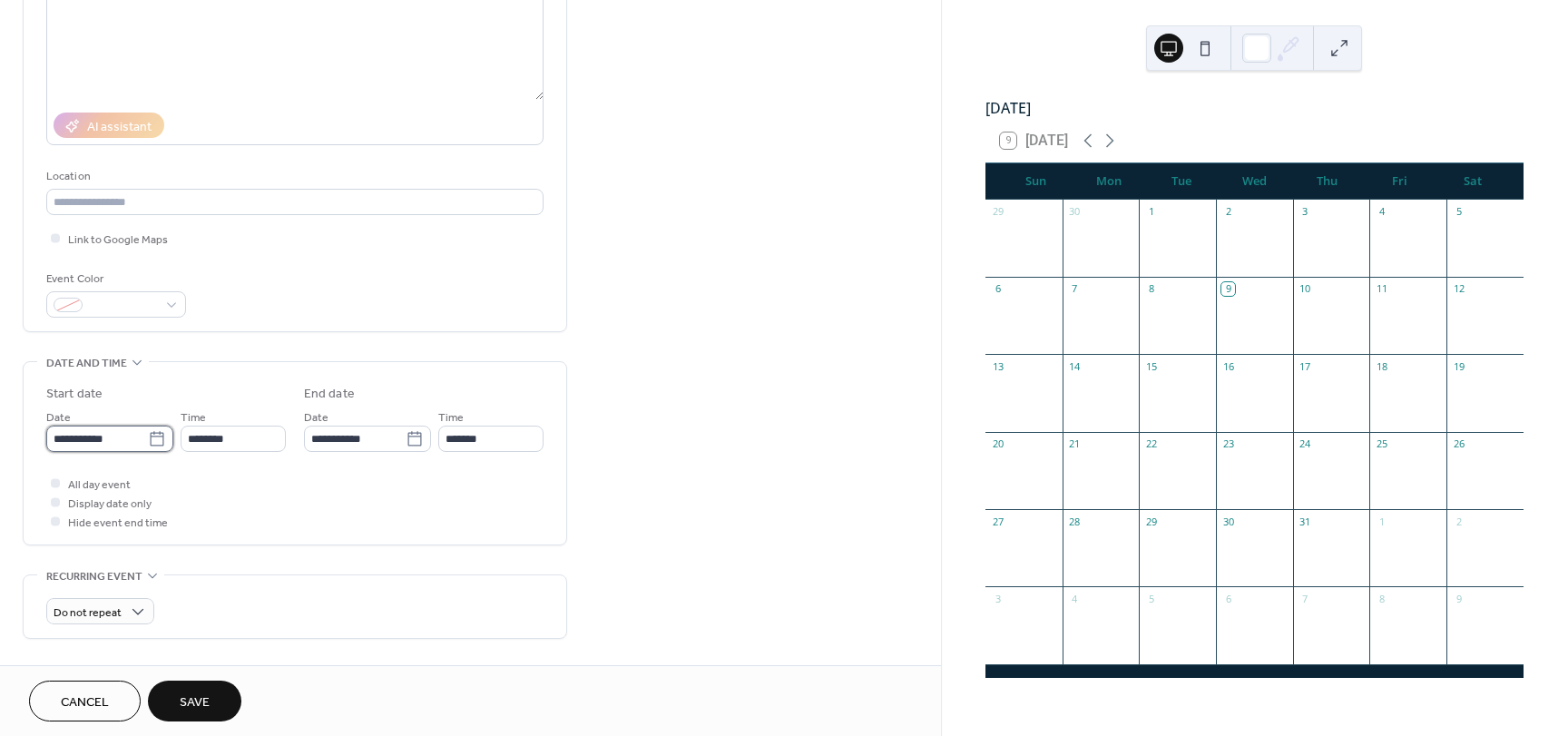 click on "**********" at bounding box center (97, 438) 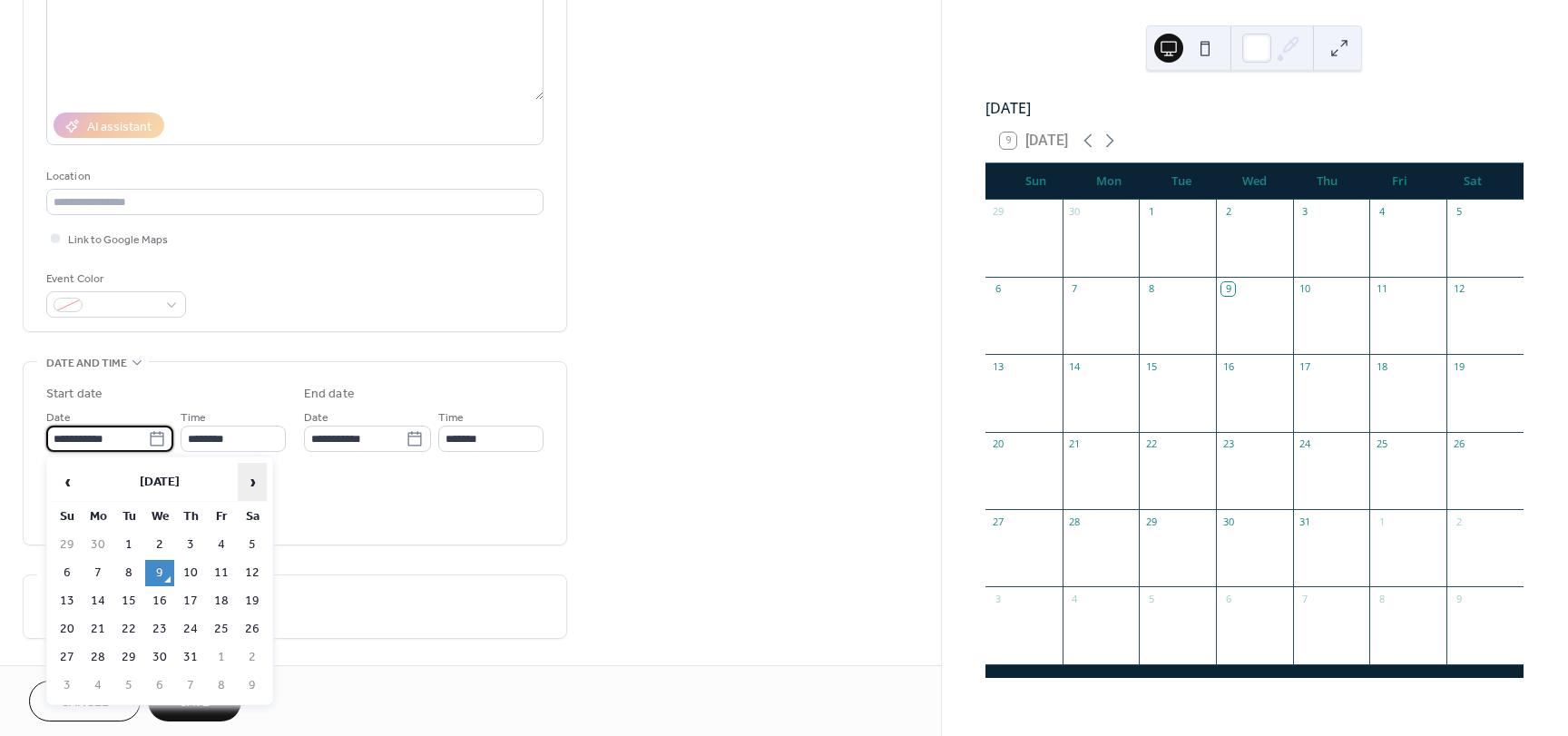 click on "›" at bounding box center [252, 482] 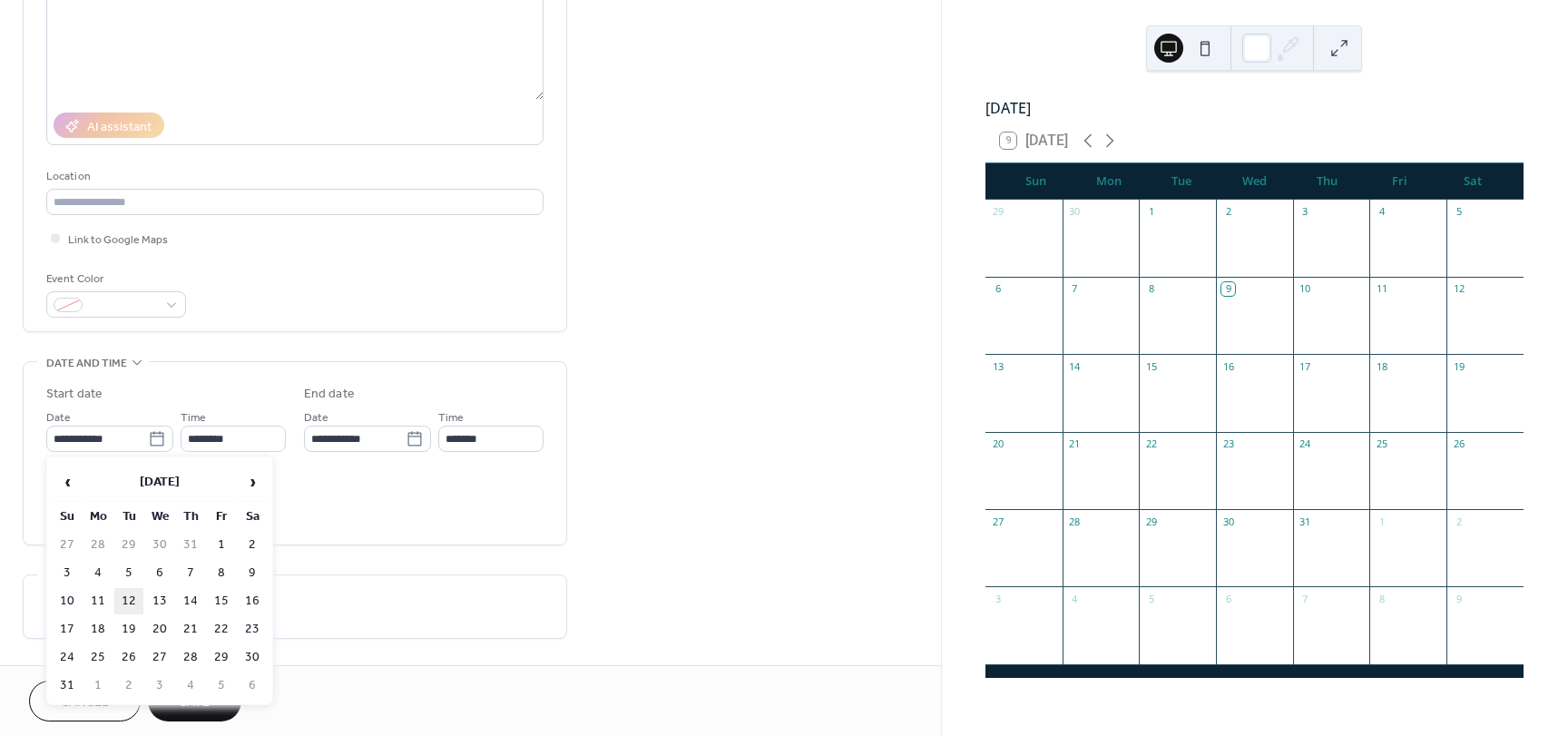 click on "12" at bounding box center [129, 601] 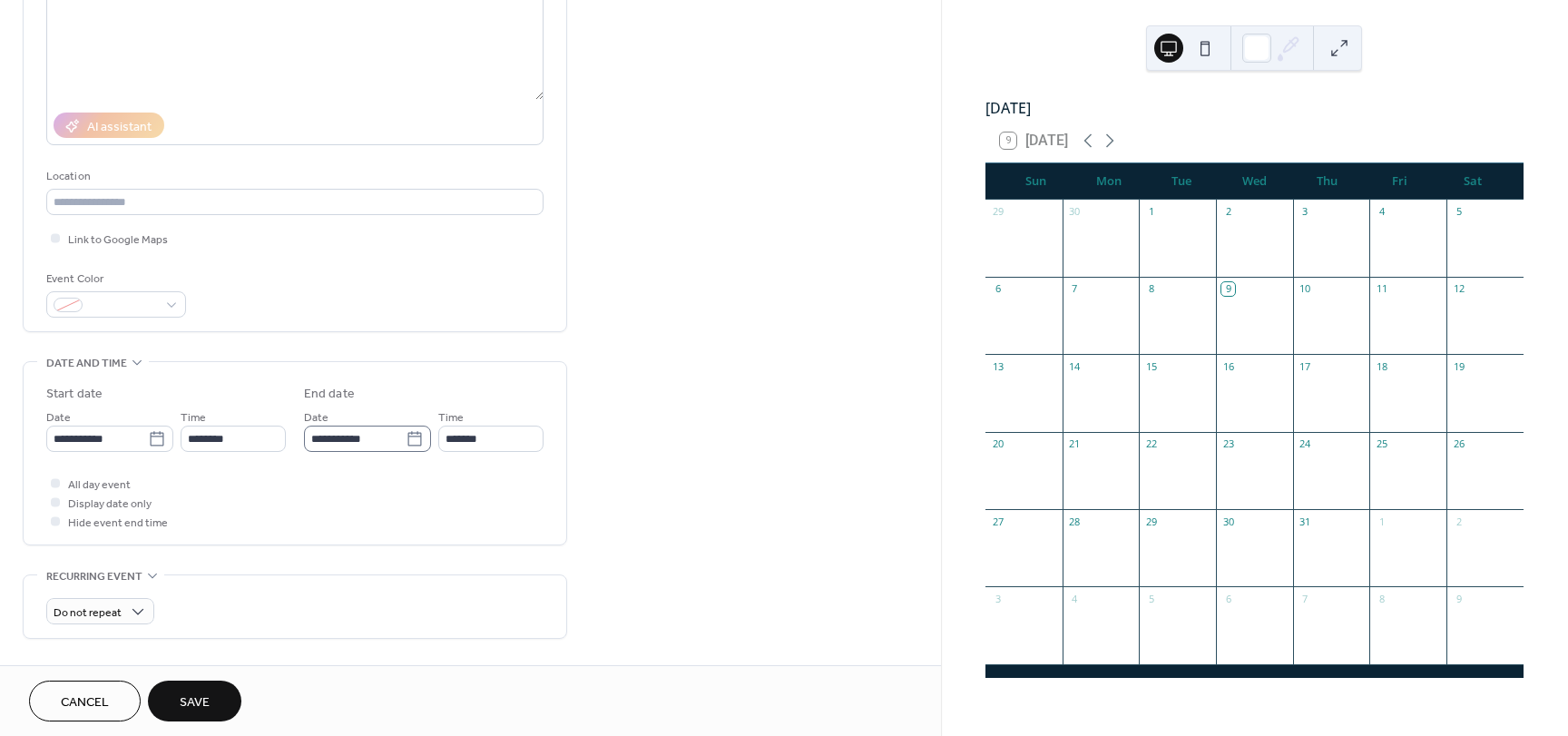 click 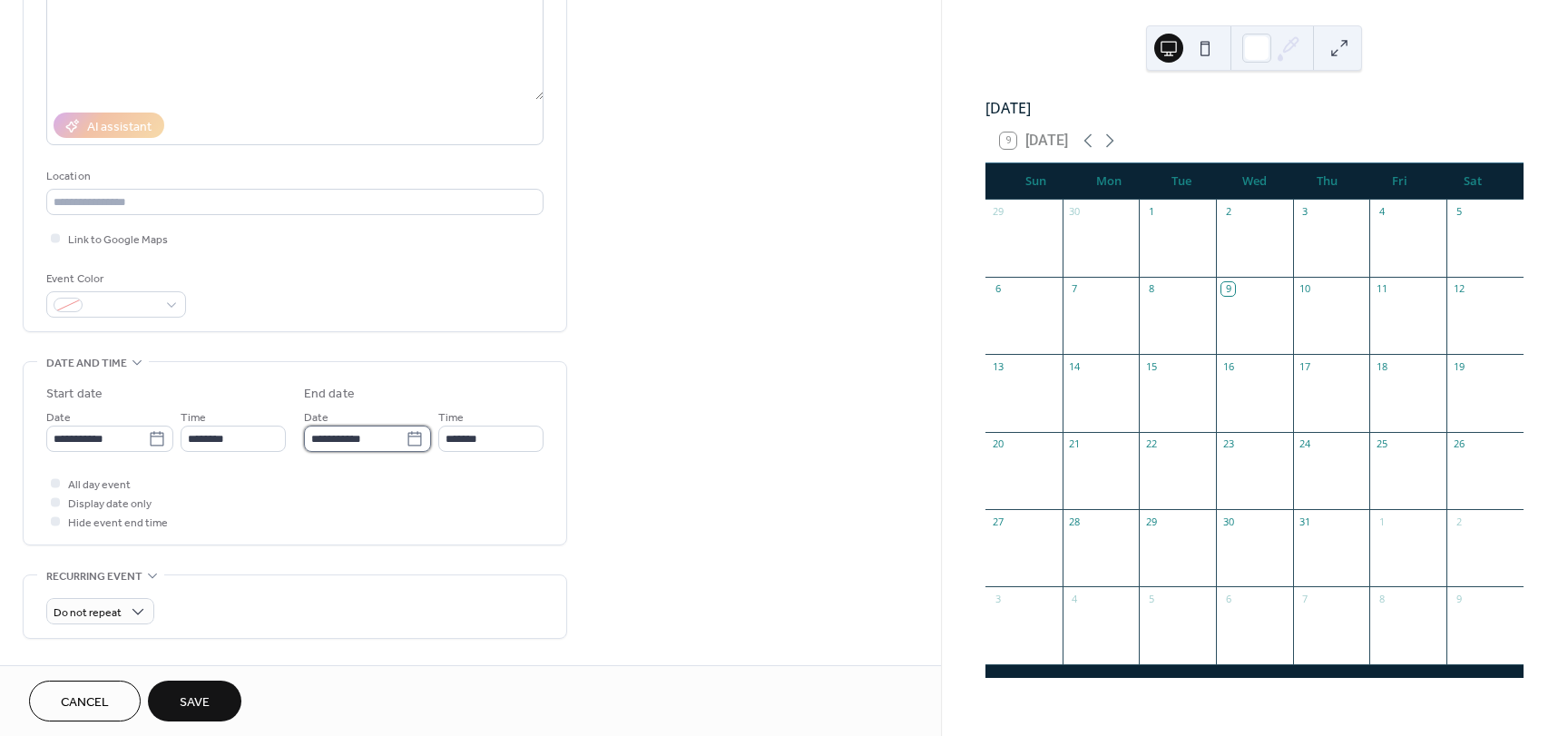 click on "**********" at bounding box center [355, 438] 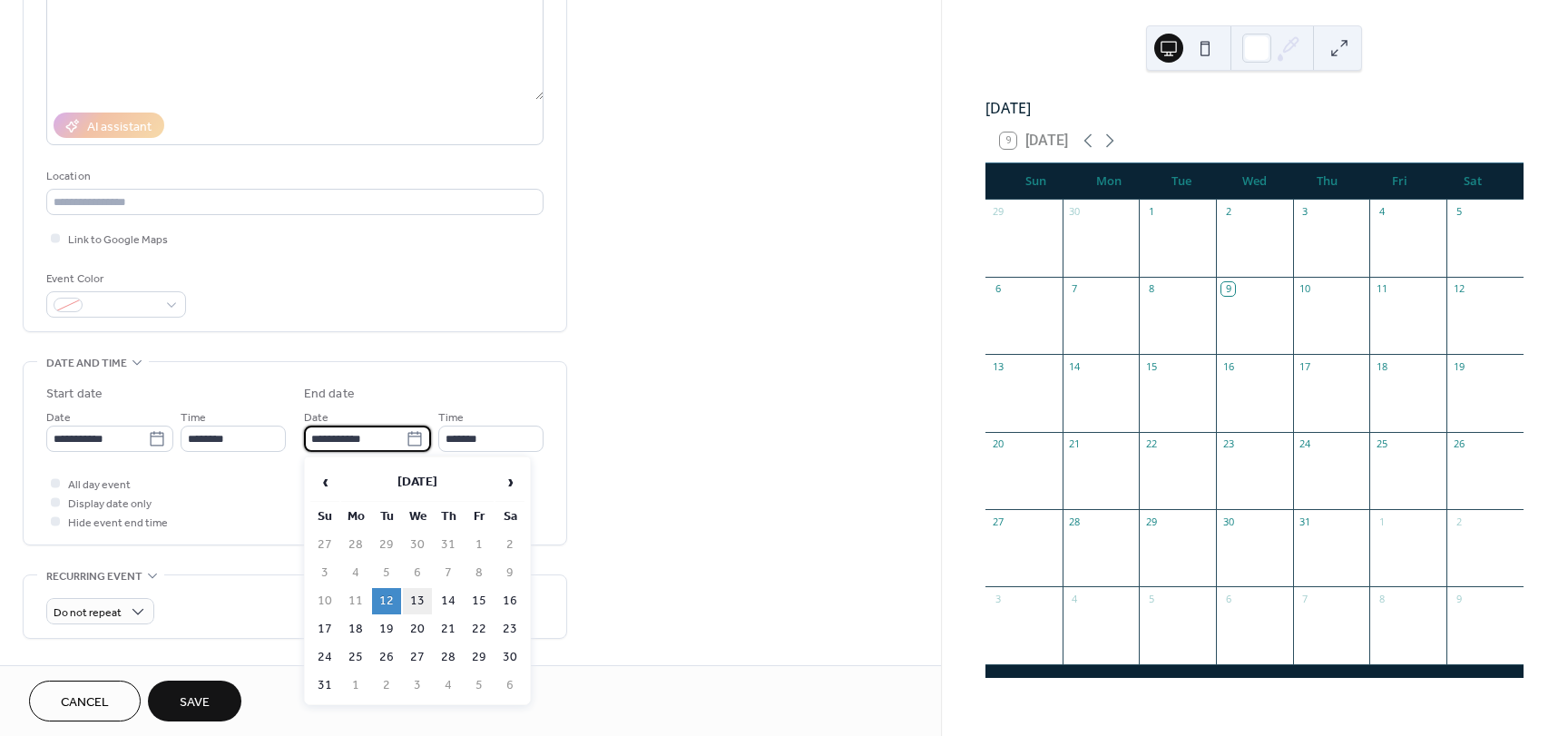 click on "13" at bounding box center (417, 601) 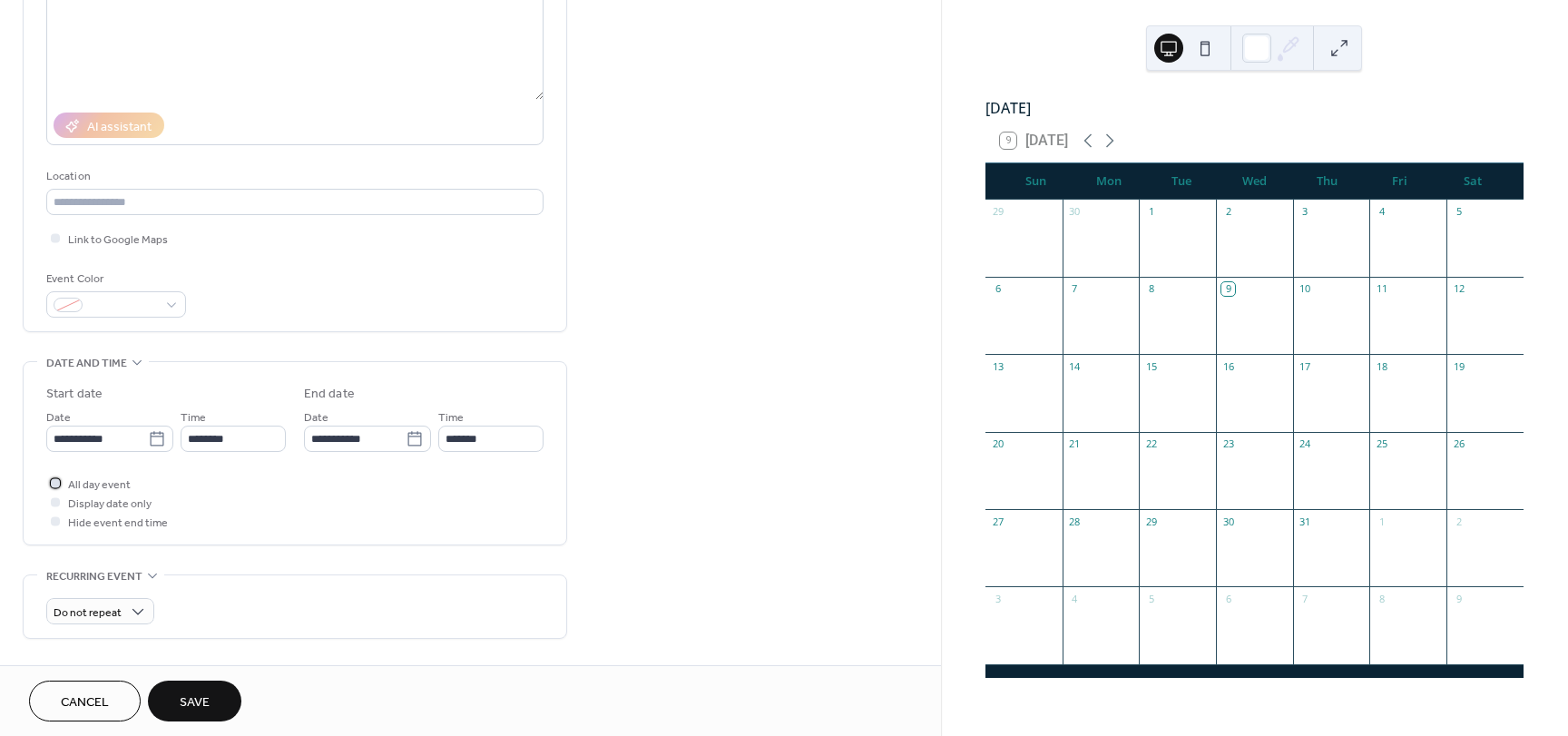 click at bounding box center (55, 483) 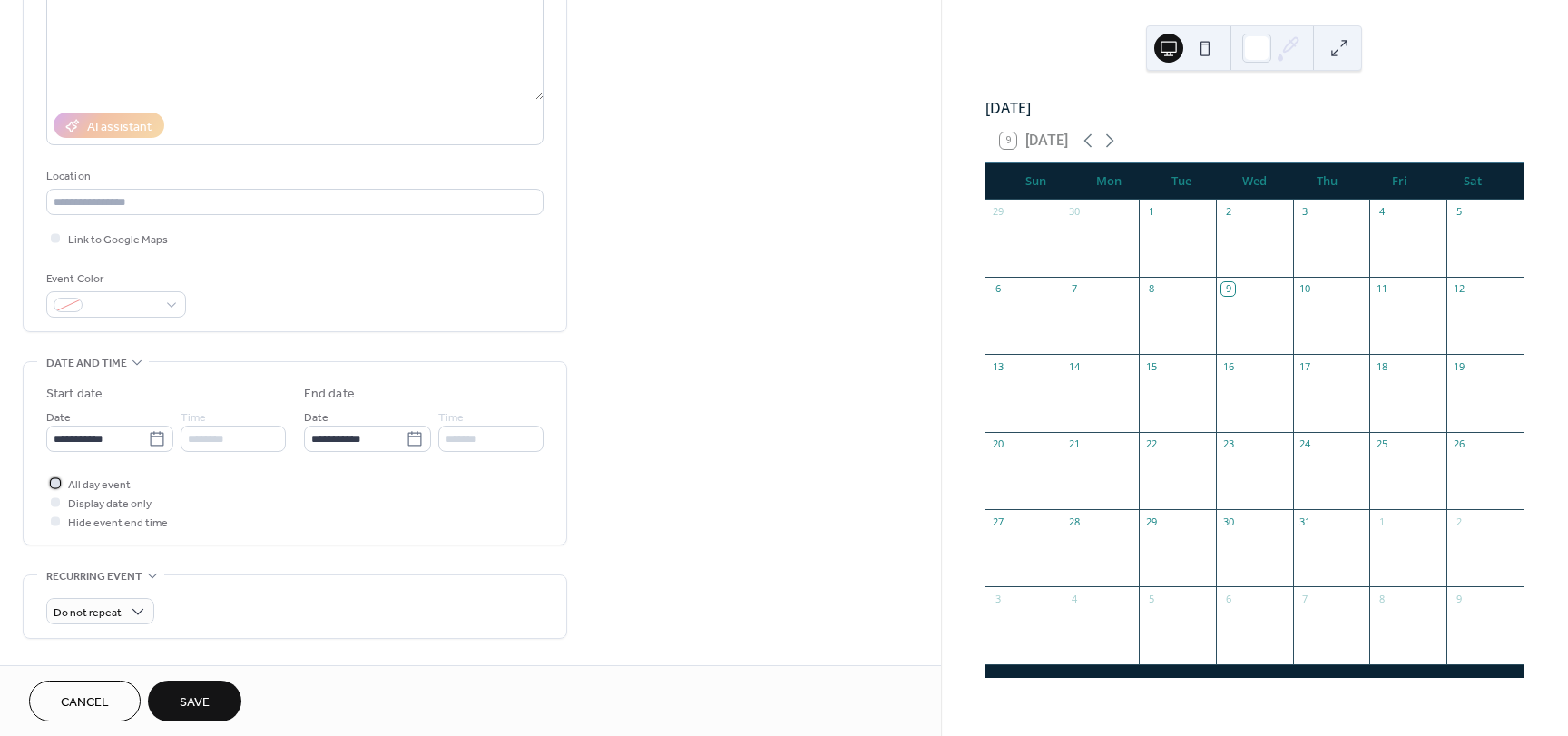 click at bounding box center [55, 483] 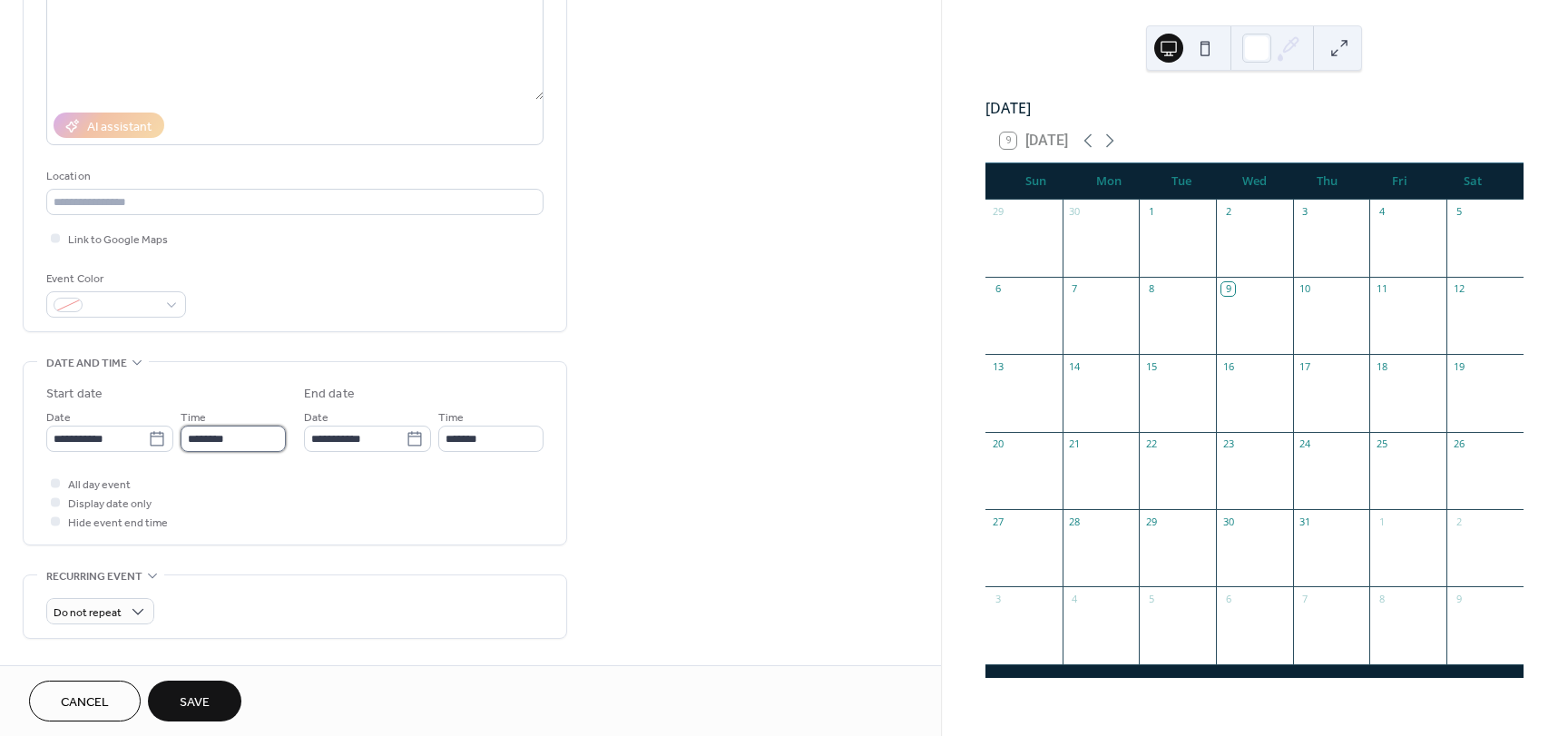 click on "********" at bounding box center (233, 438) 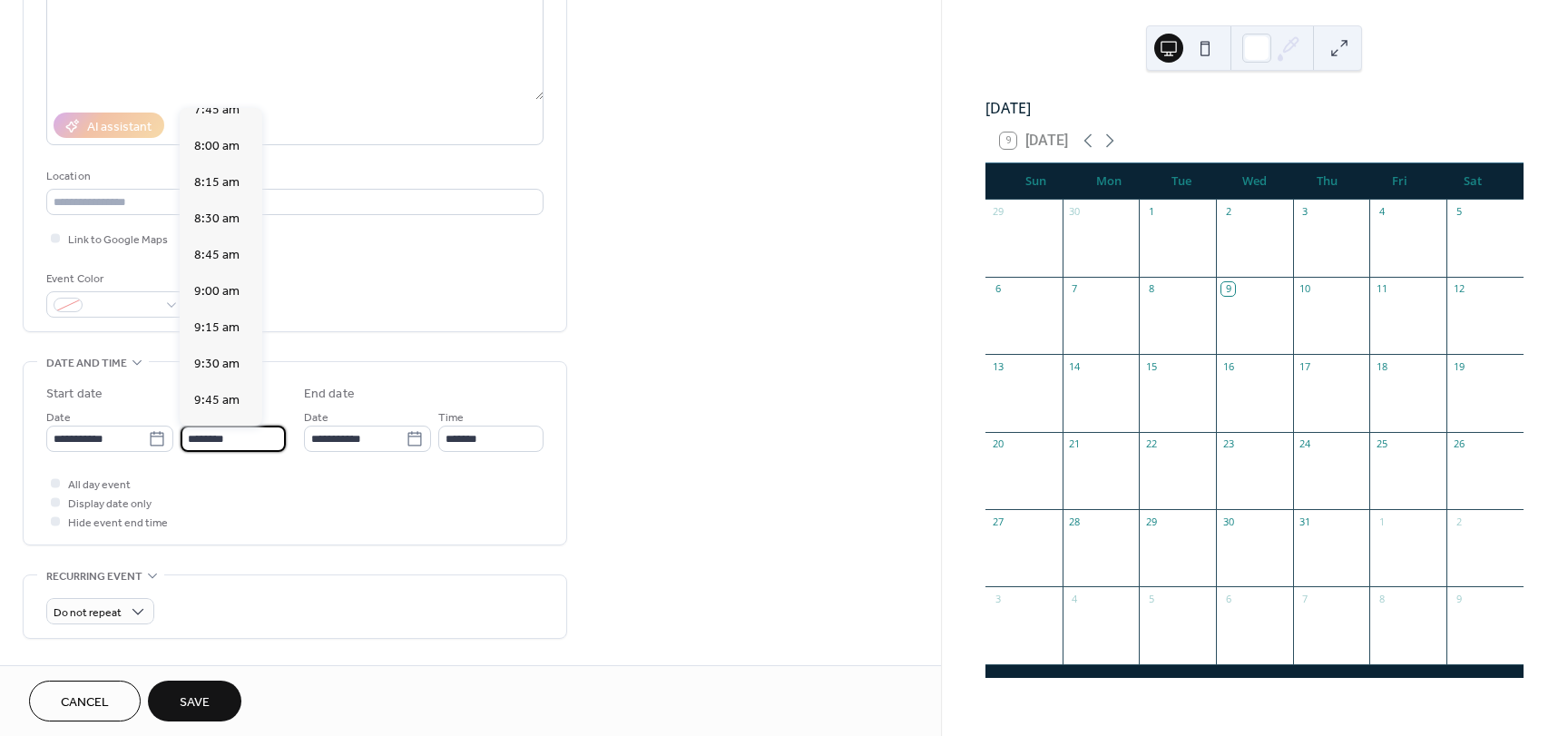 scroll, scrollTop: 1151, scrollLeft: 0, axis: vertical 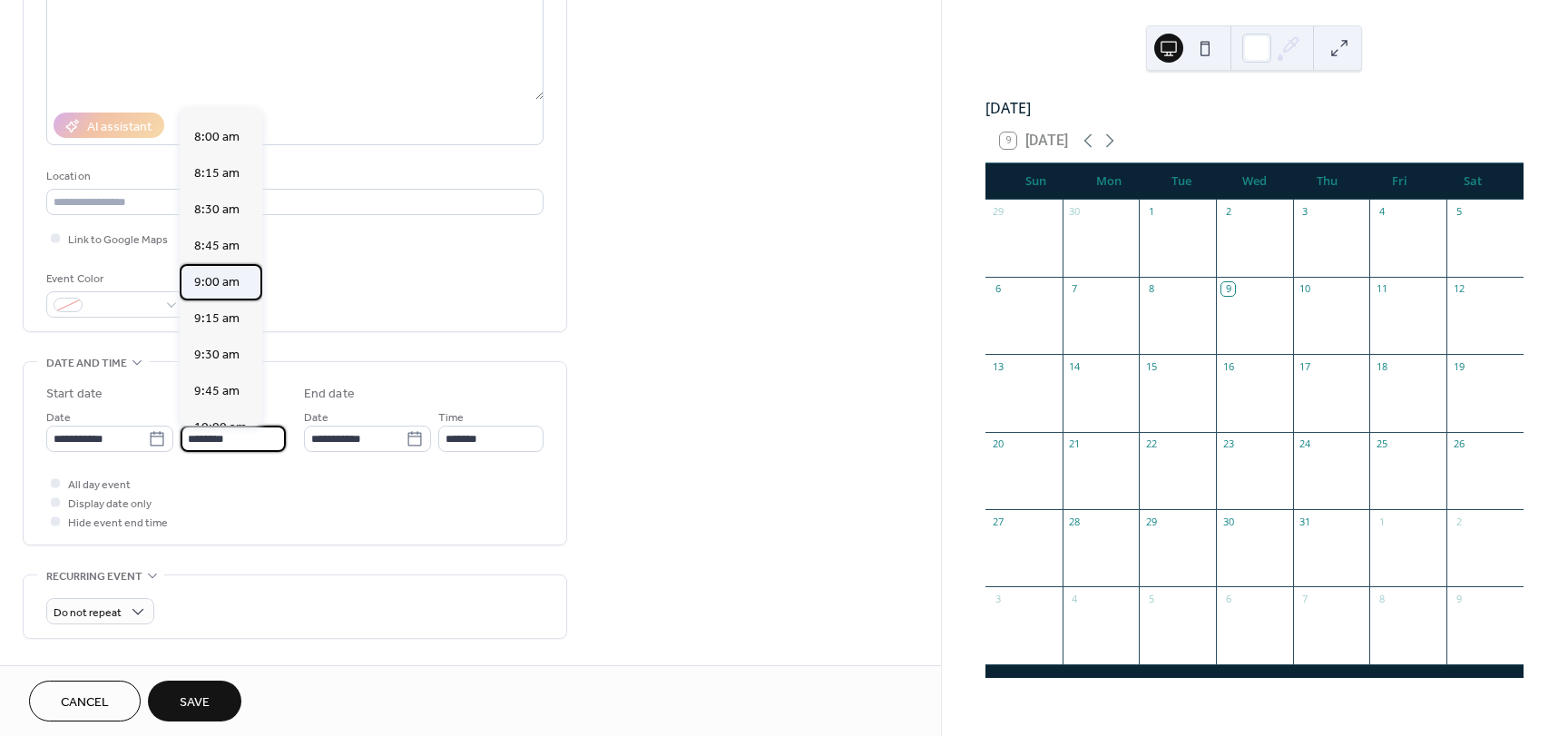 click on "9:00 am" at bounding box center (217, 282) 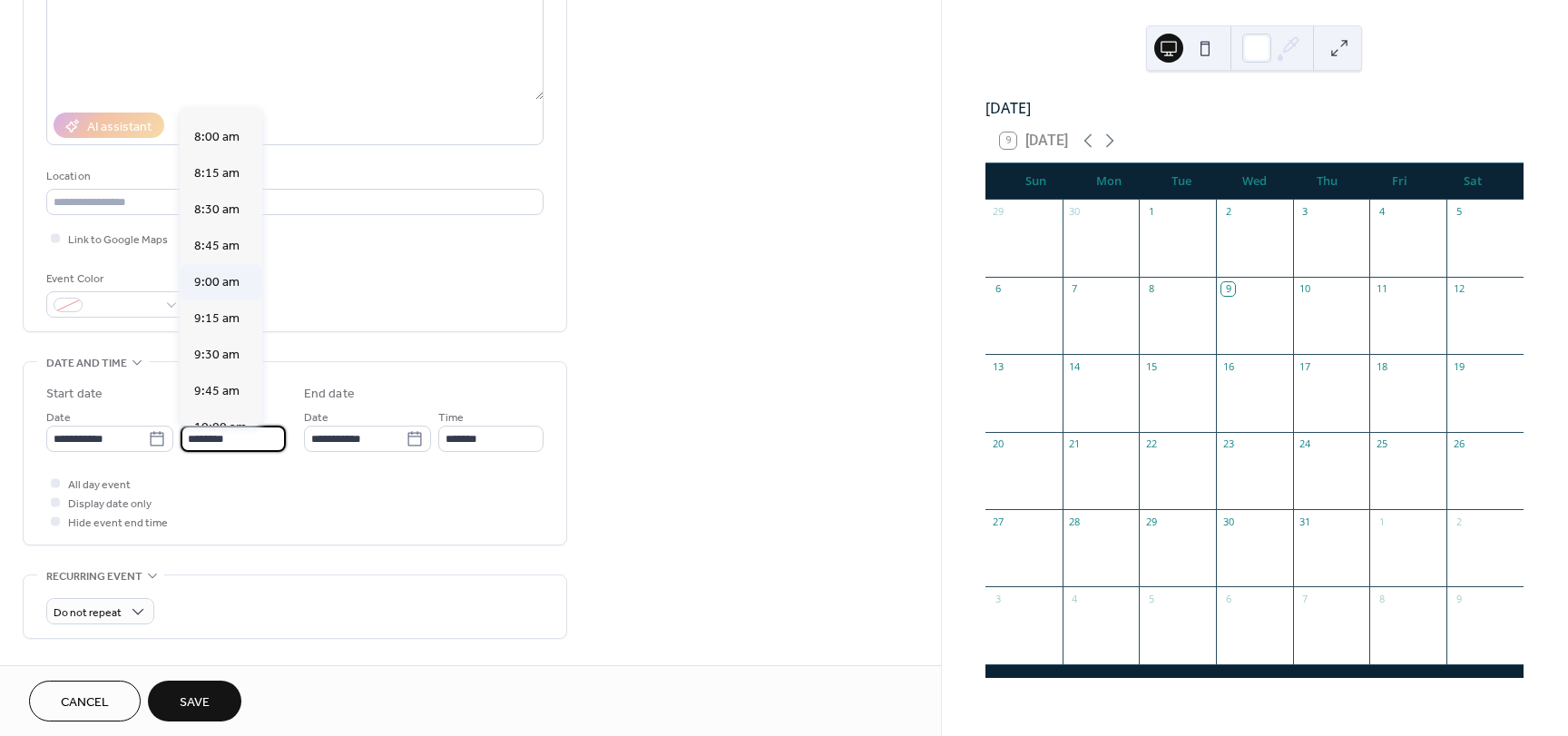 type on "*******" 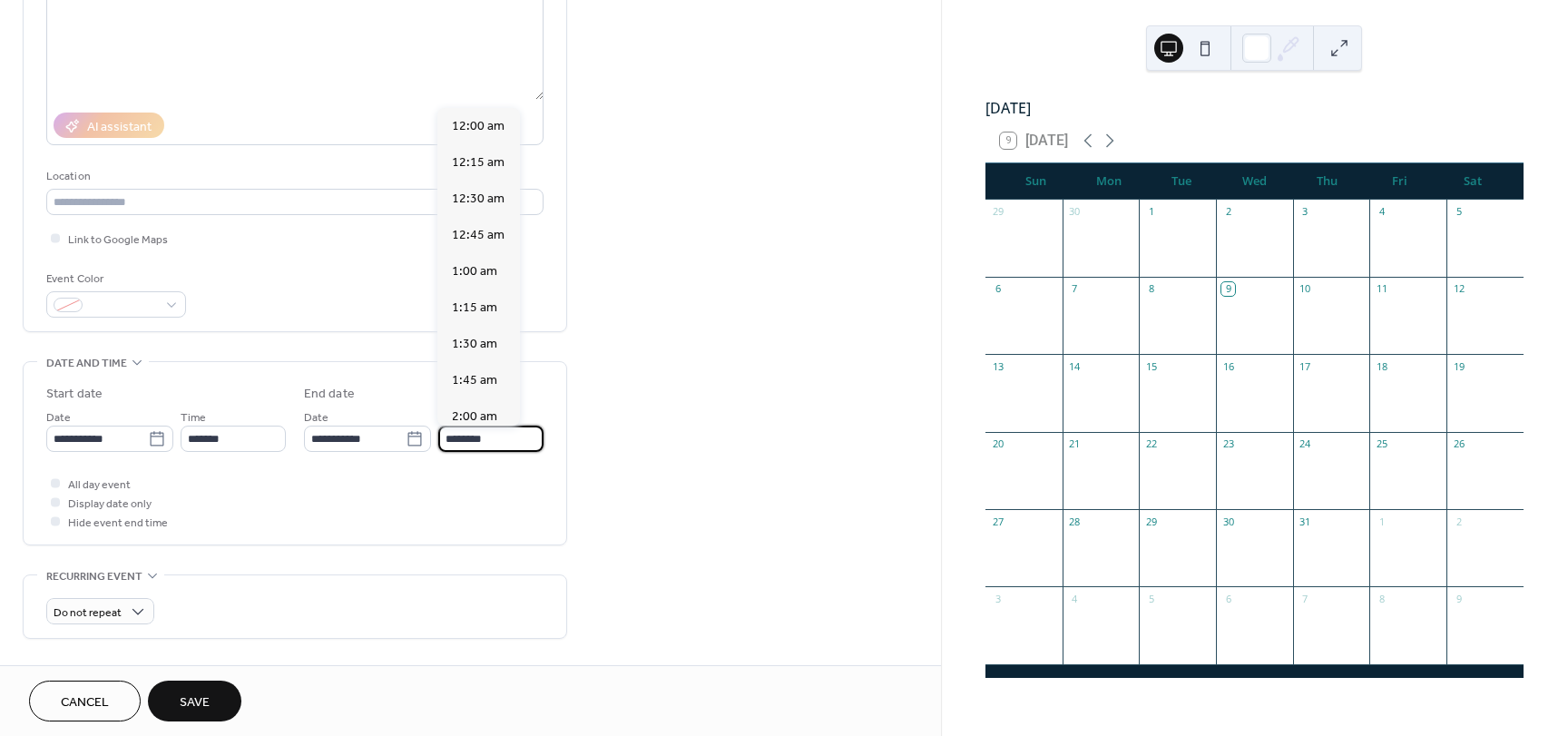 click on "********" at bounding box center (491, 438) 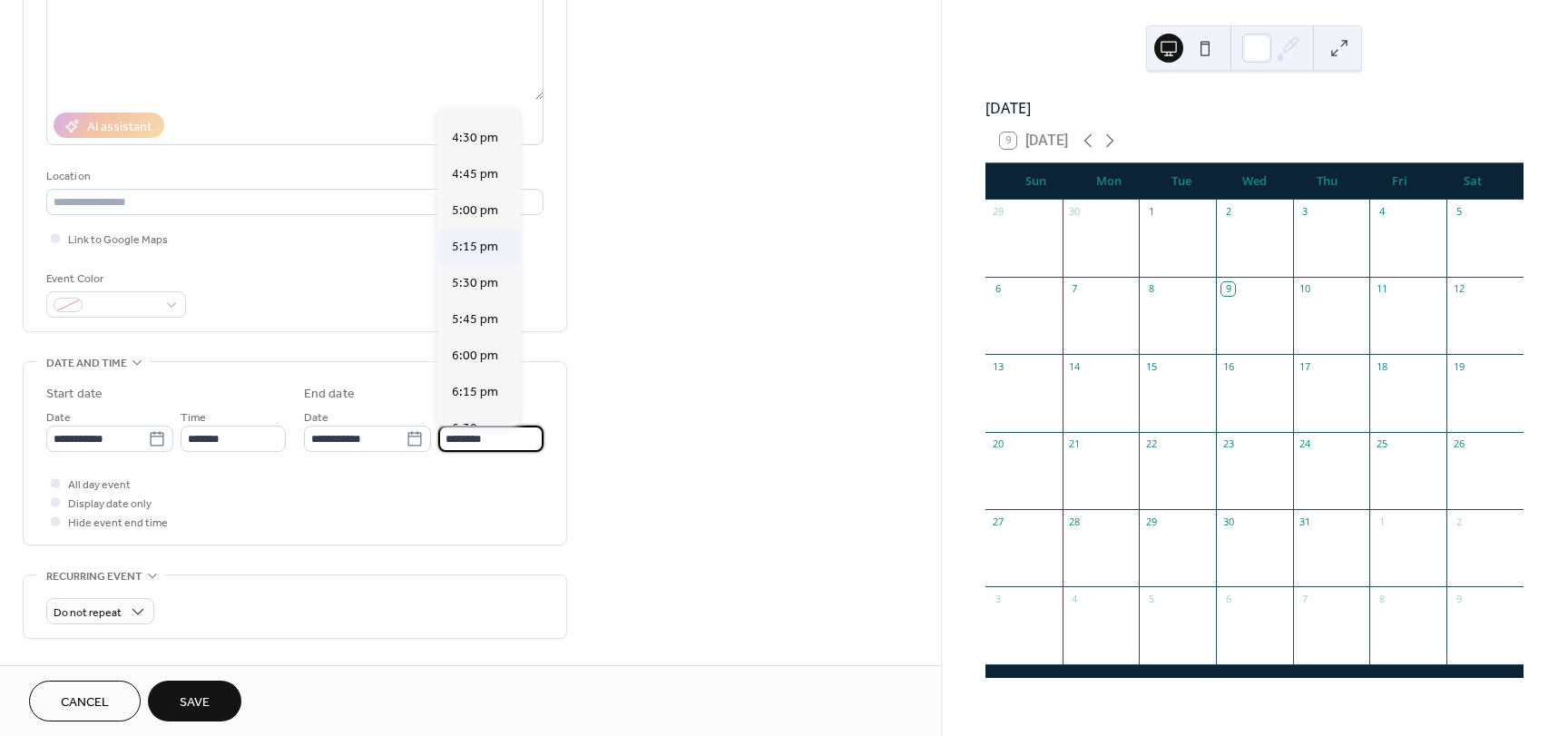 scroll, scrollTop: 2396, scrollLeft: 0, axis: vertical 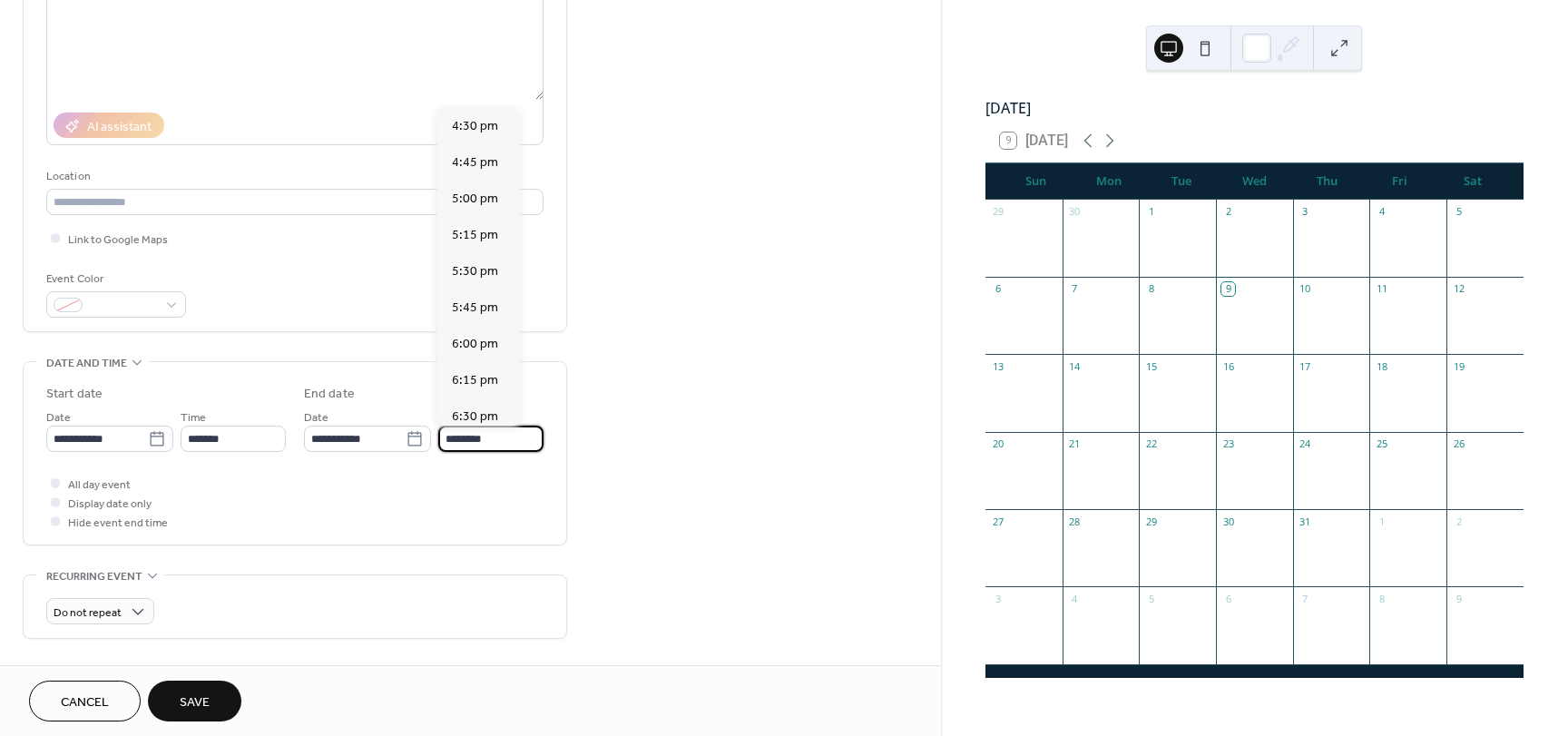 click on "4:00 pm" at bounding box center [475, 54] 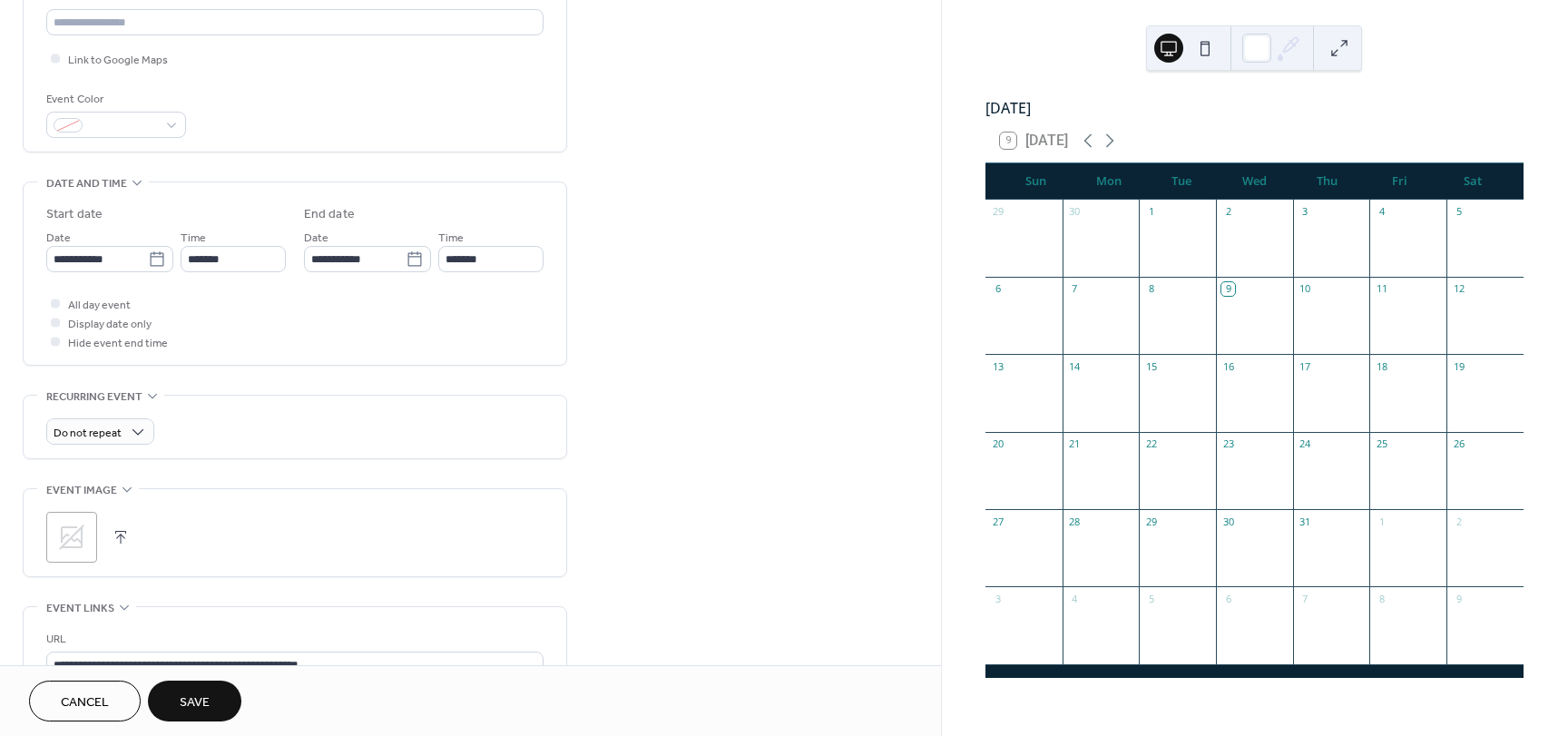 scroll, scrollTop: 410, scrollLeft: 0, axis: vertical 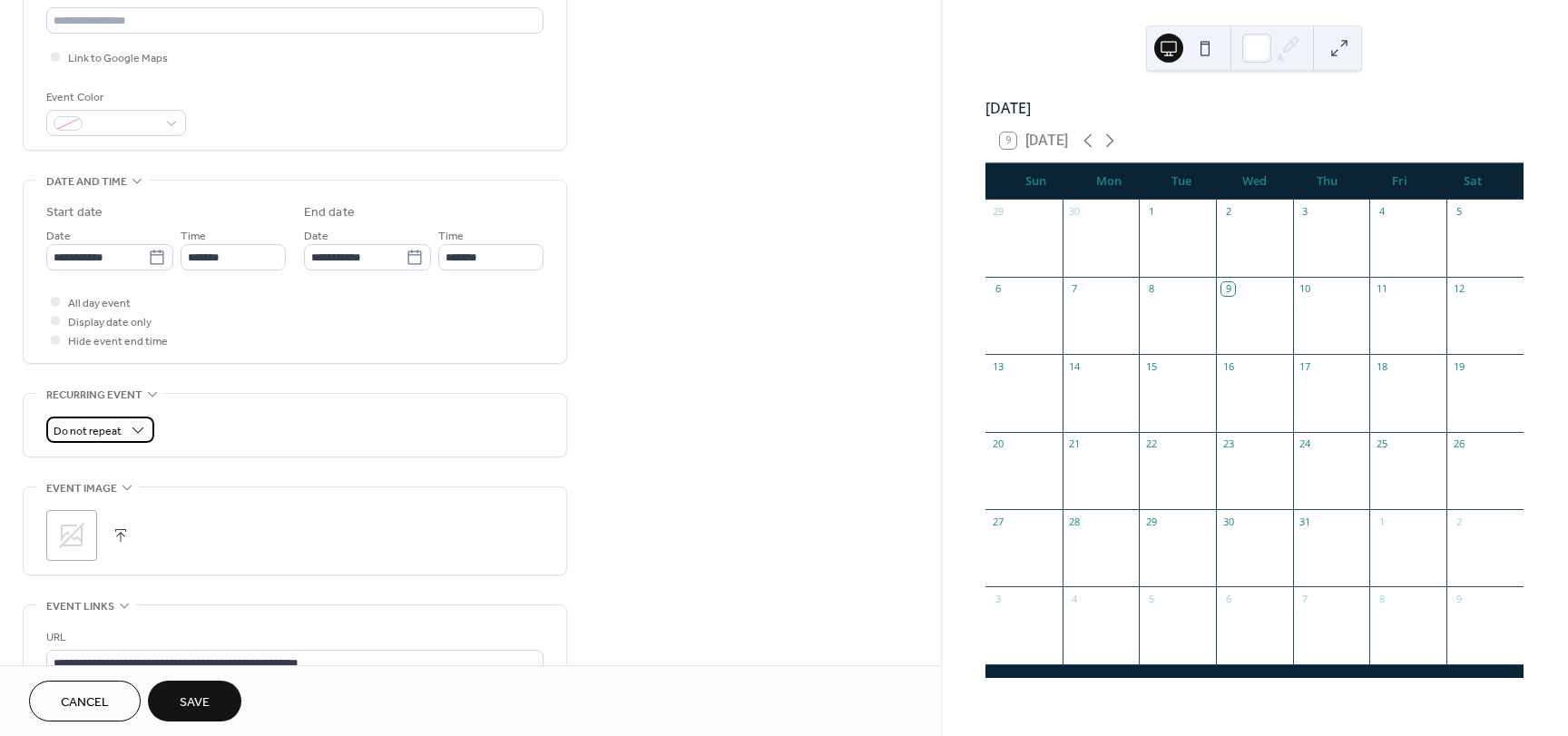 click on "Do not repeat" at bounding box center [87, 431] 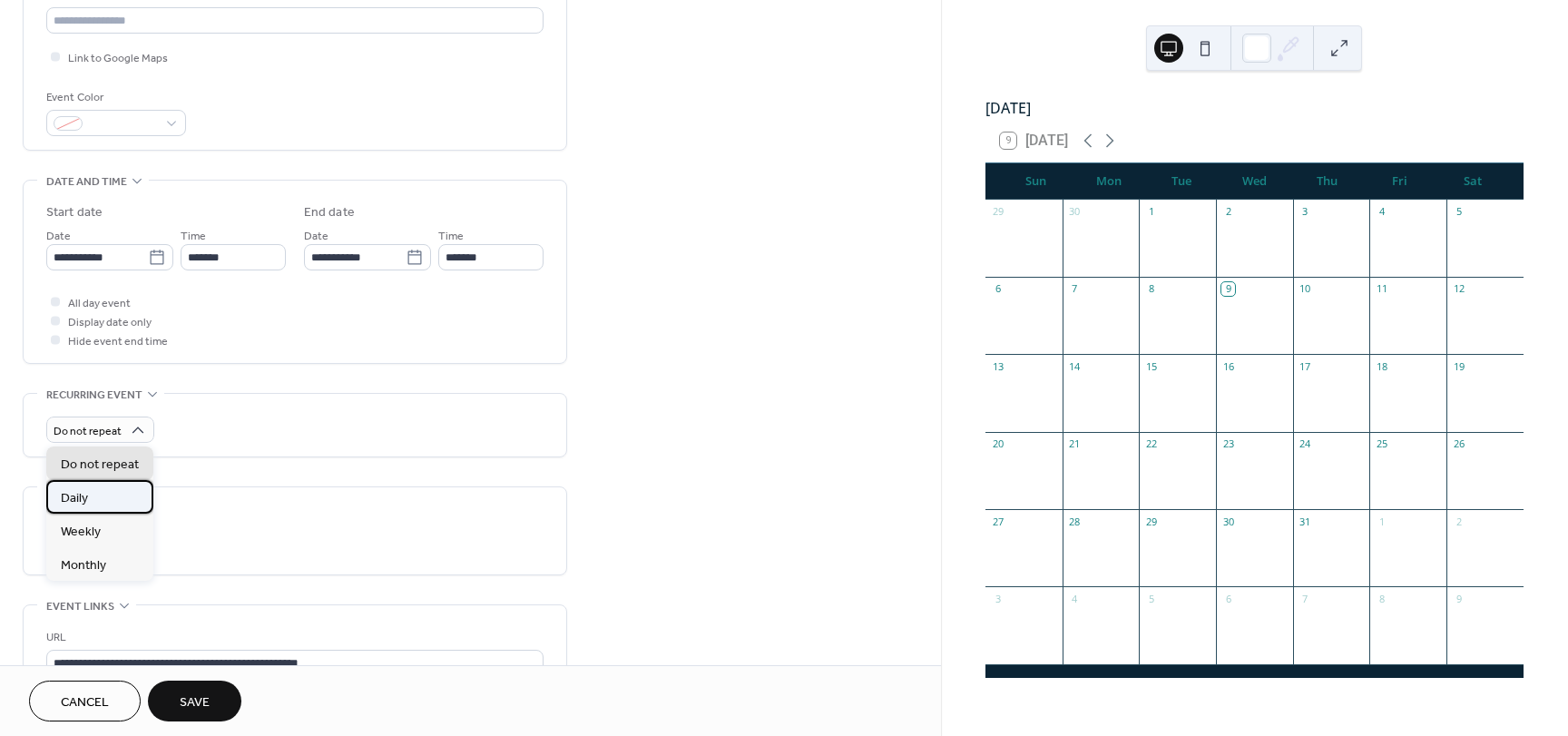 click on "Daily" at bounding box center (100, 496) 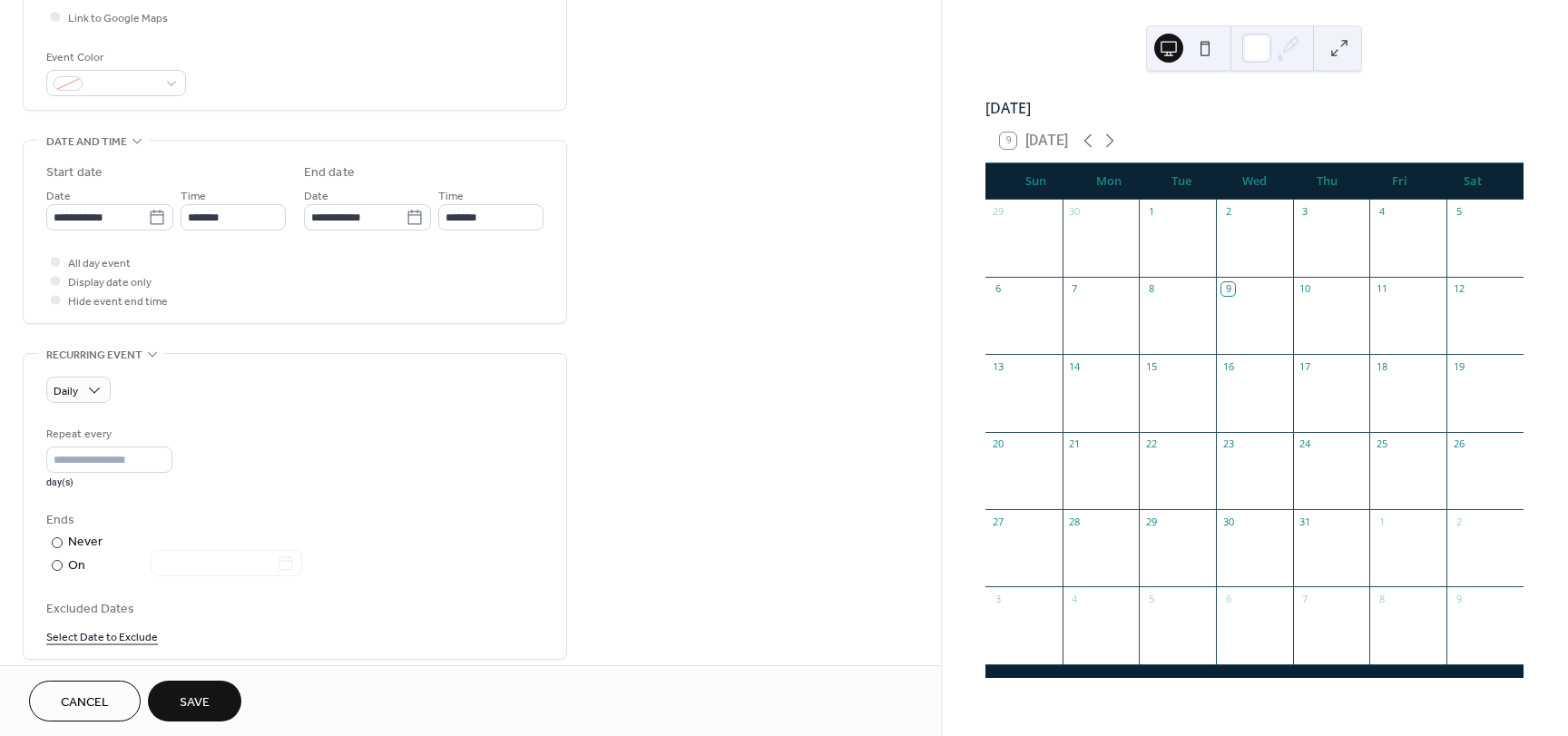 scroll, scrollTop: 0, scrollLeft: 0, axis: both 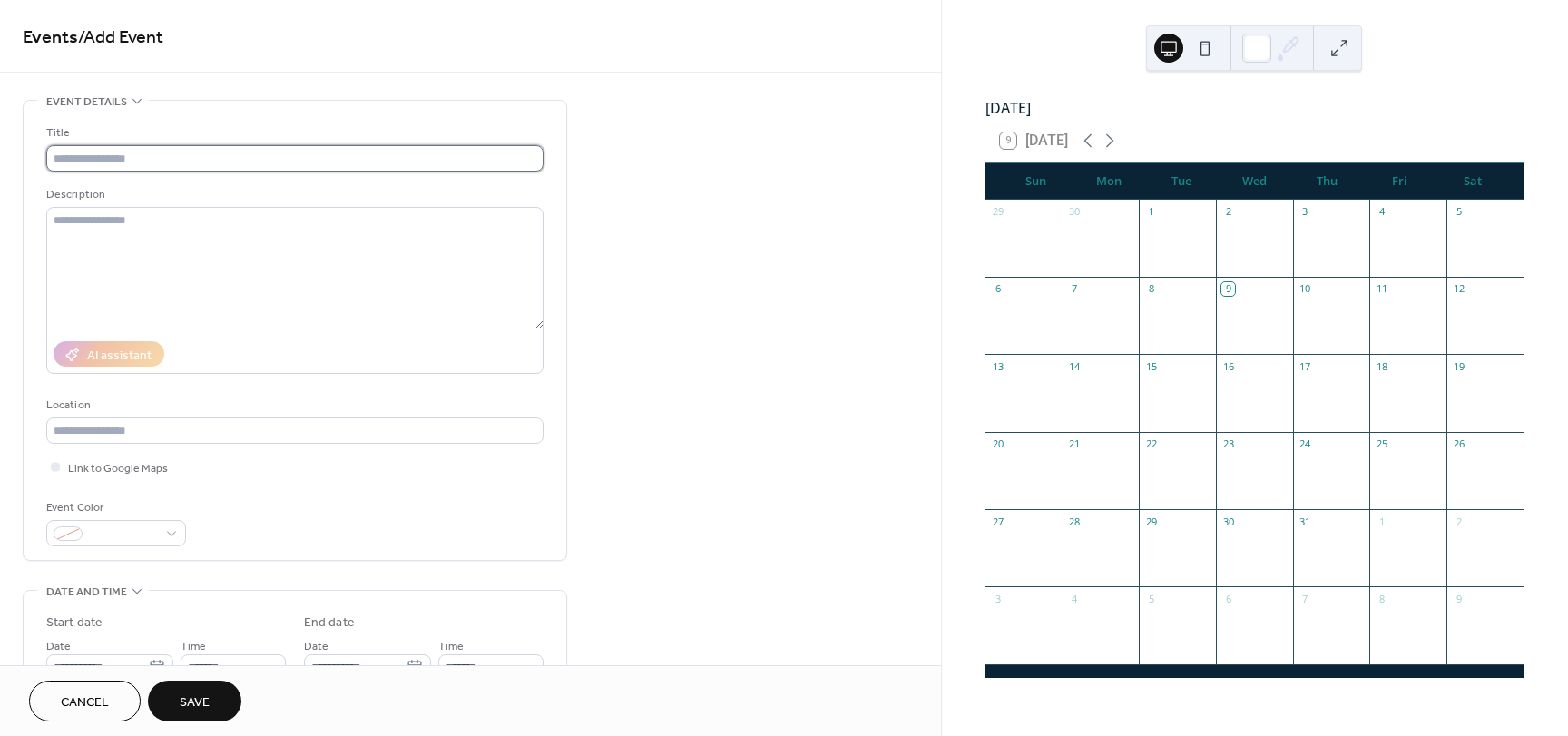 click at bounding box center [295, 158] 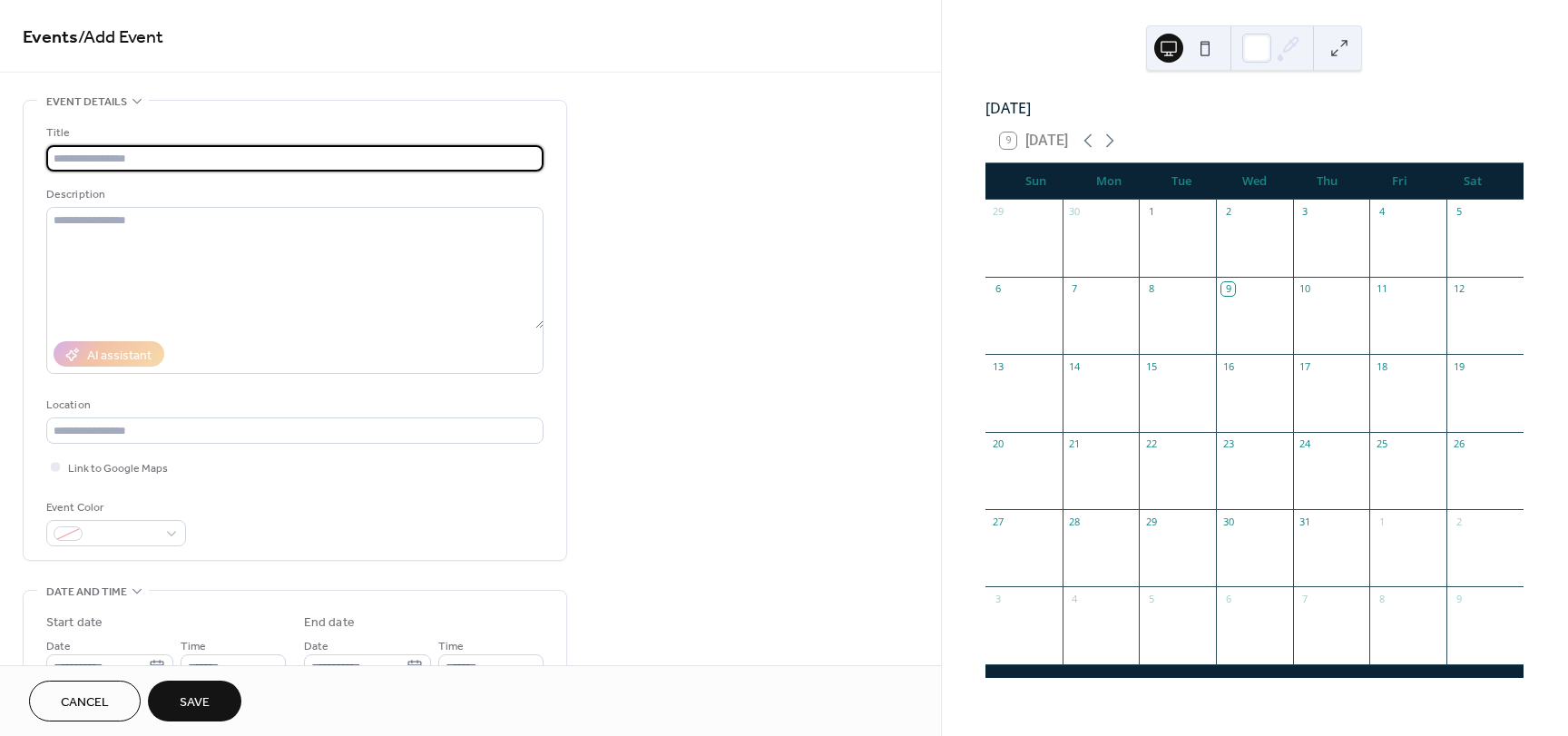 click at bounding box center [295, 158] 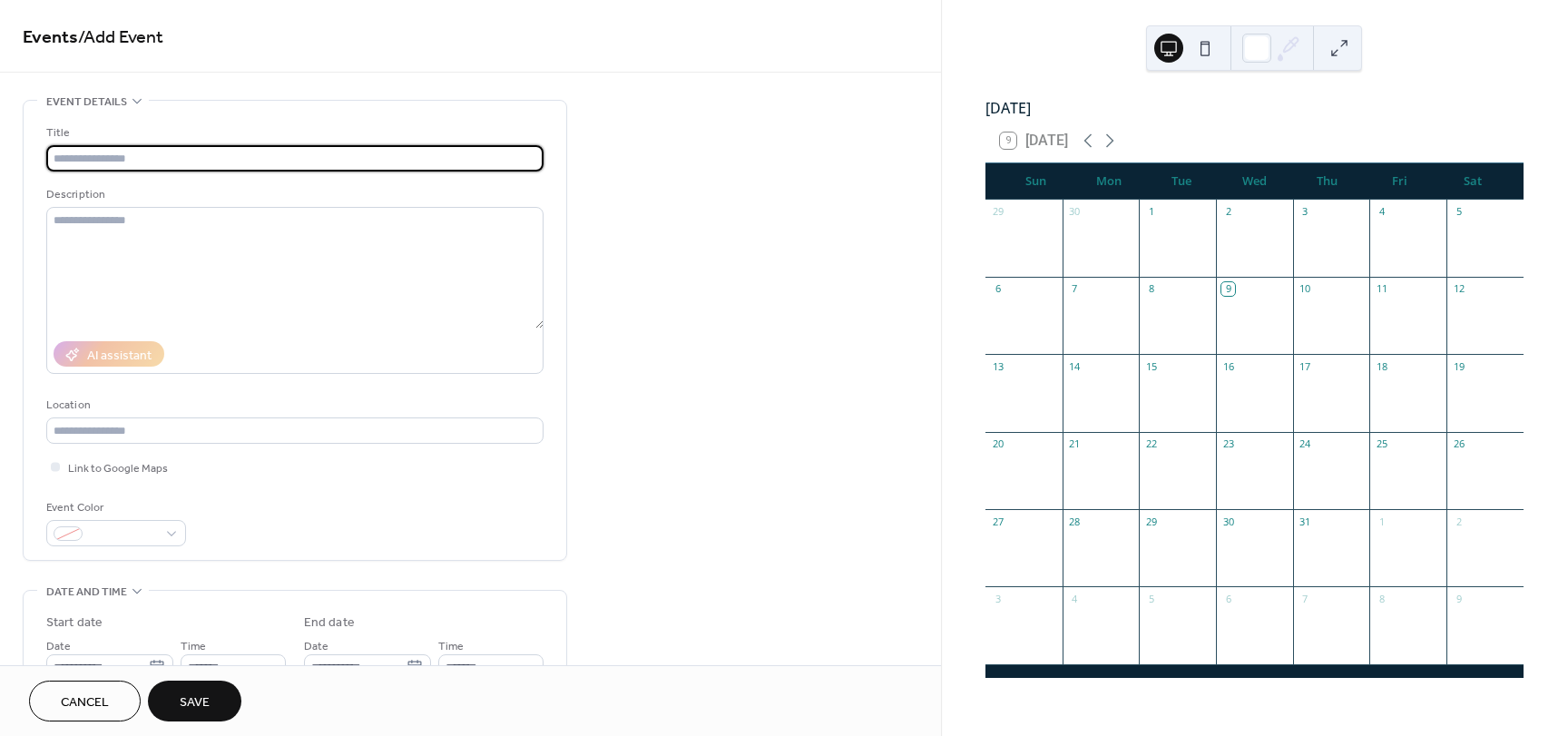 paste on "**********" 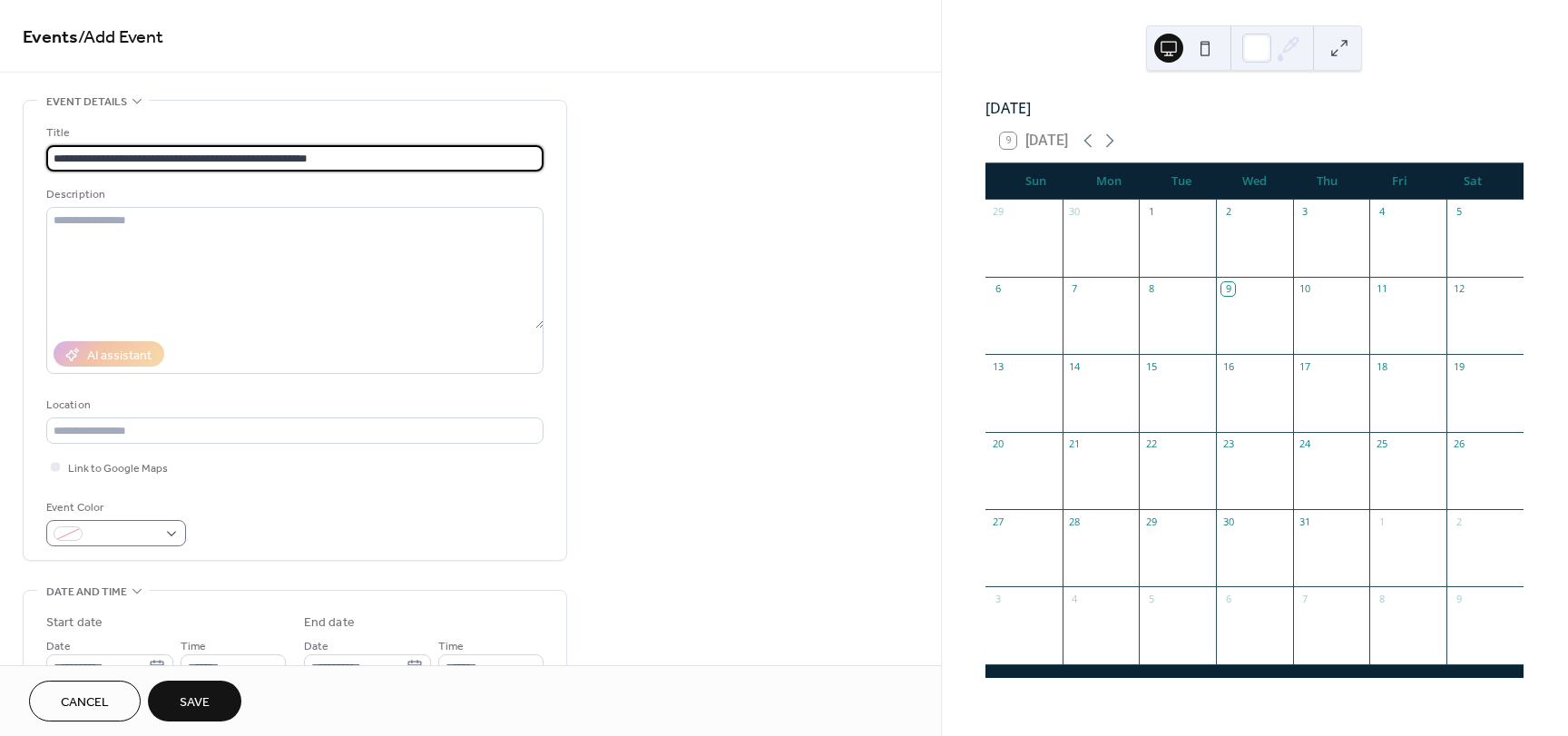 type on "**********" 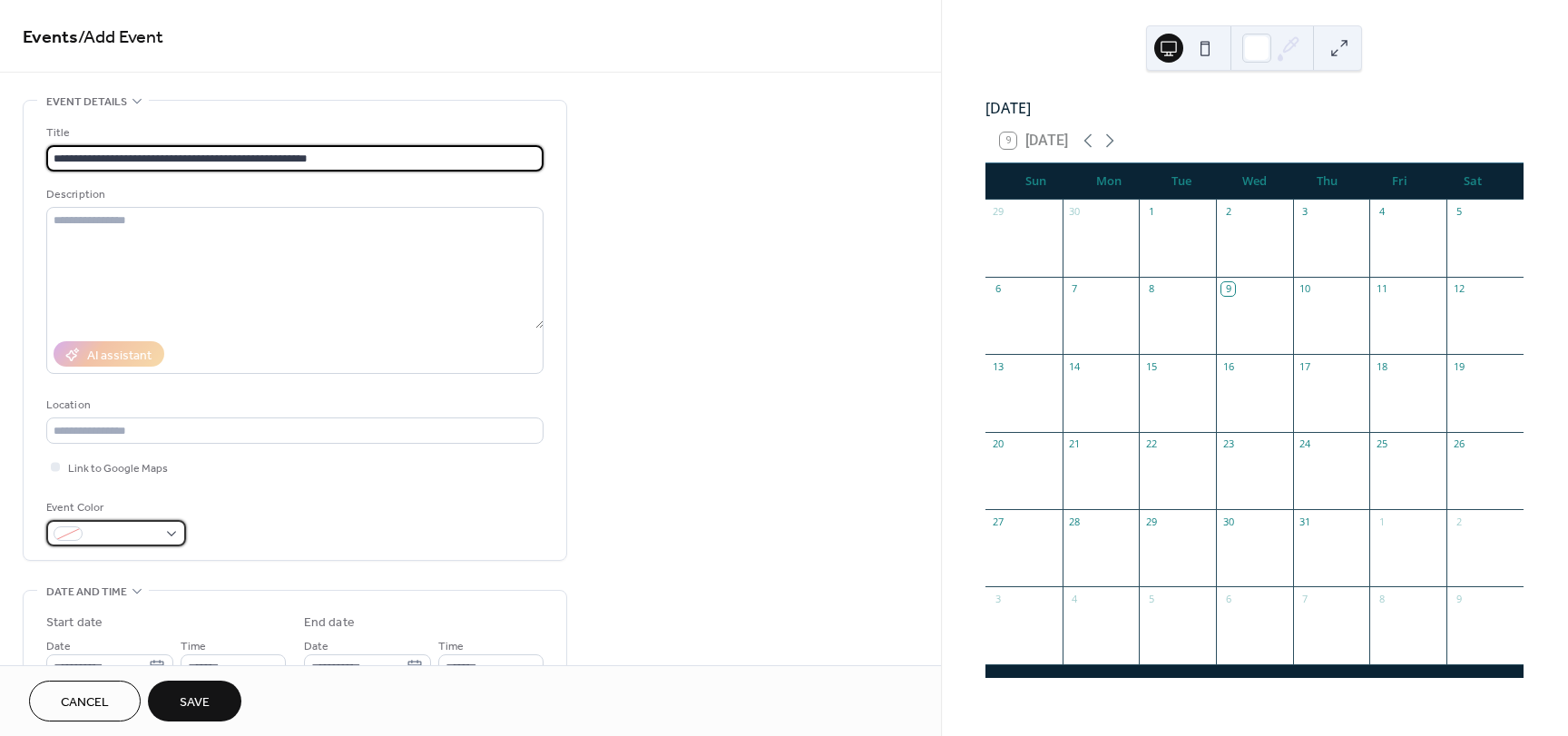 click at bounding box center [123, 535] 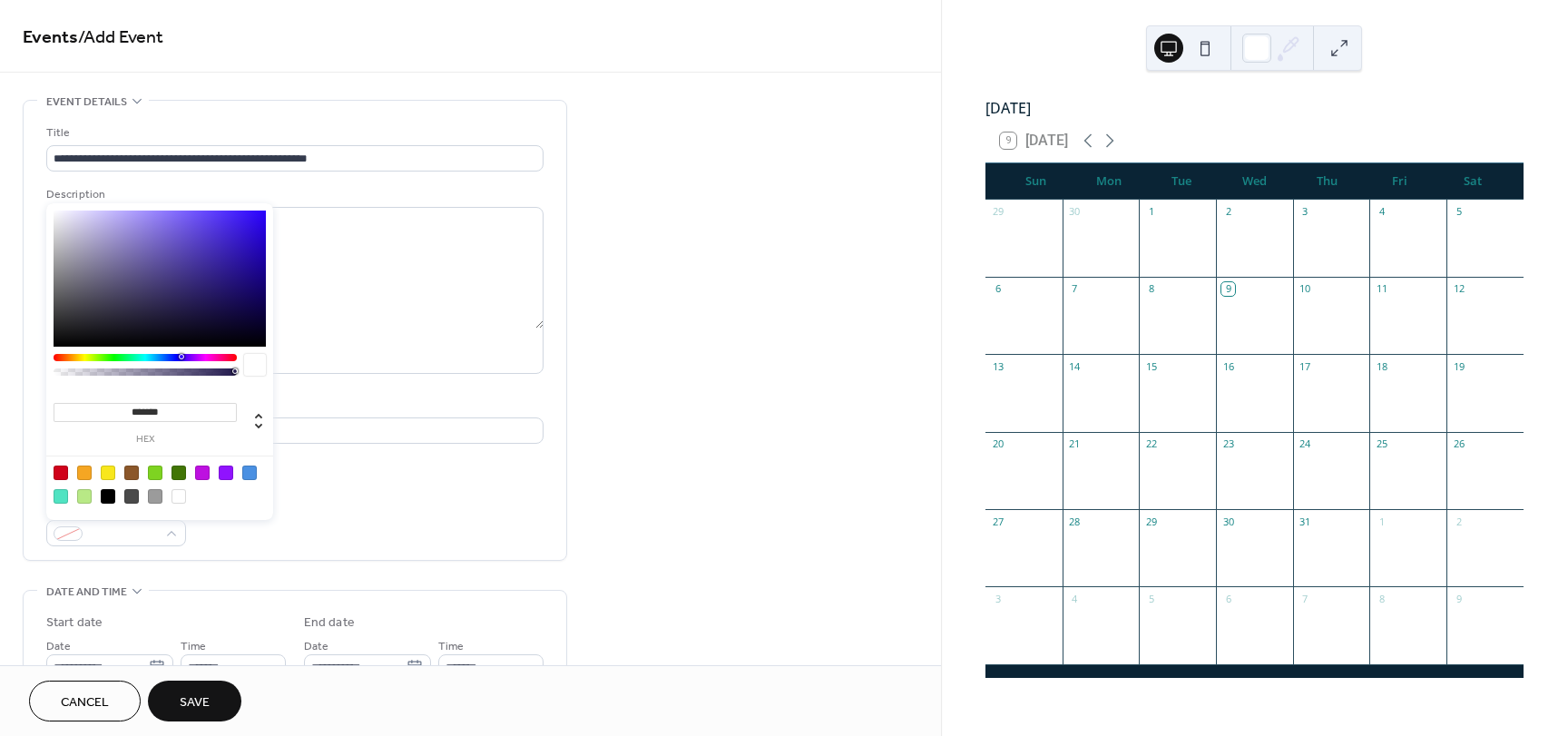 click on "**********" at bounding box center (470, 845) 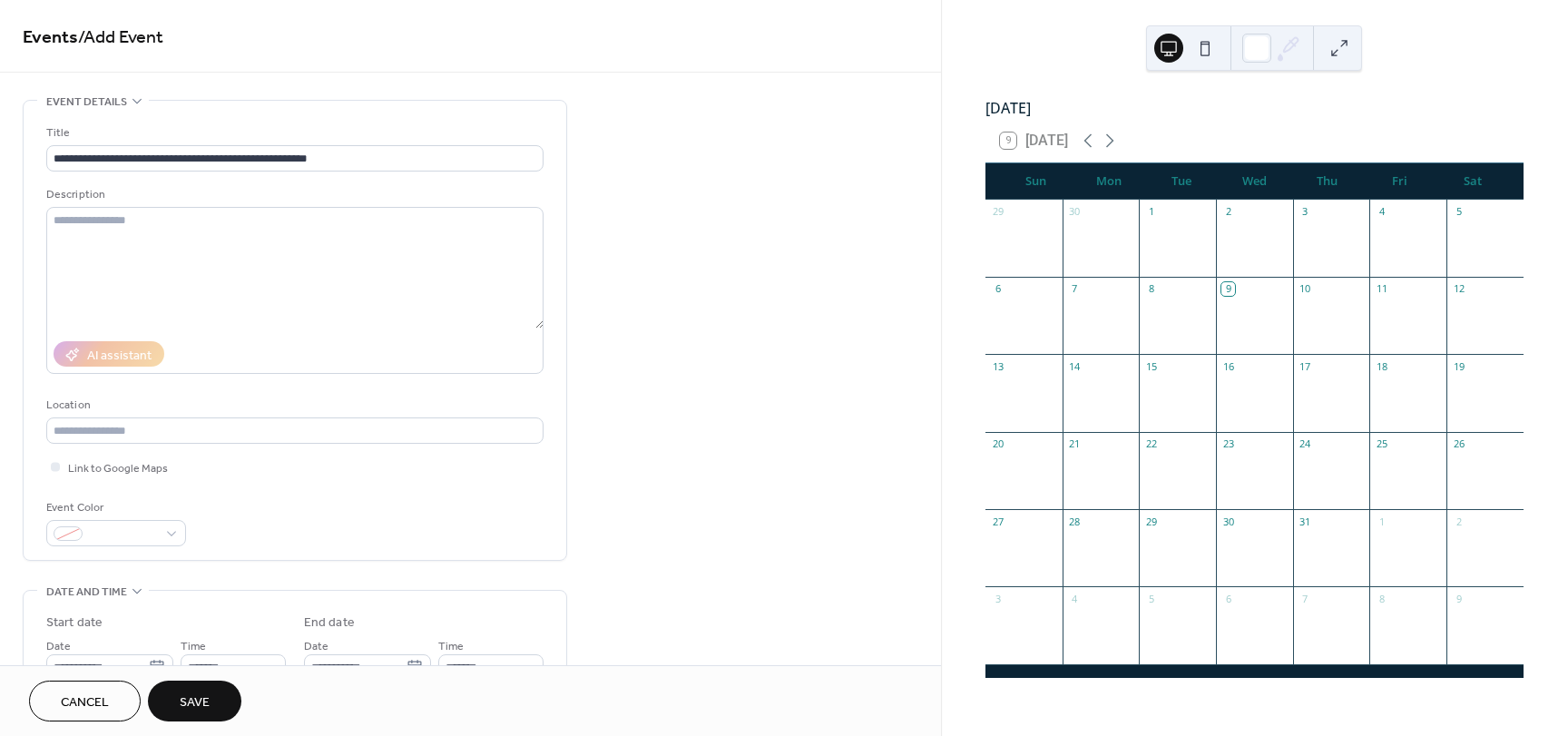 click on "Save" at bounding box center [194, 702] 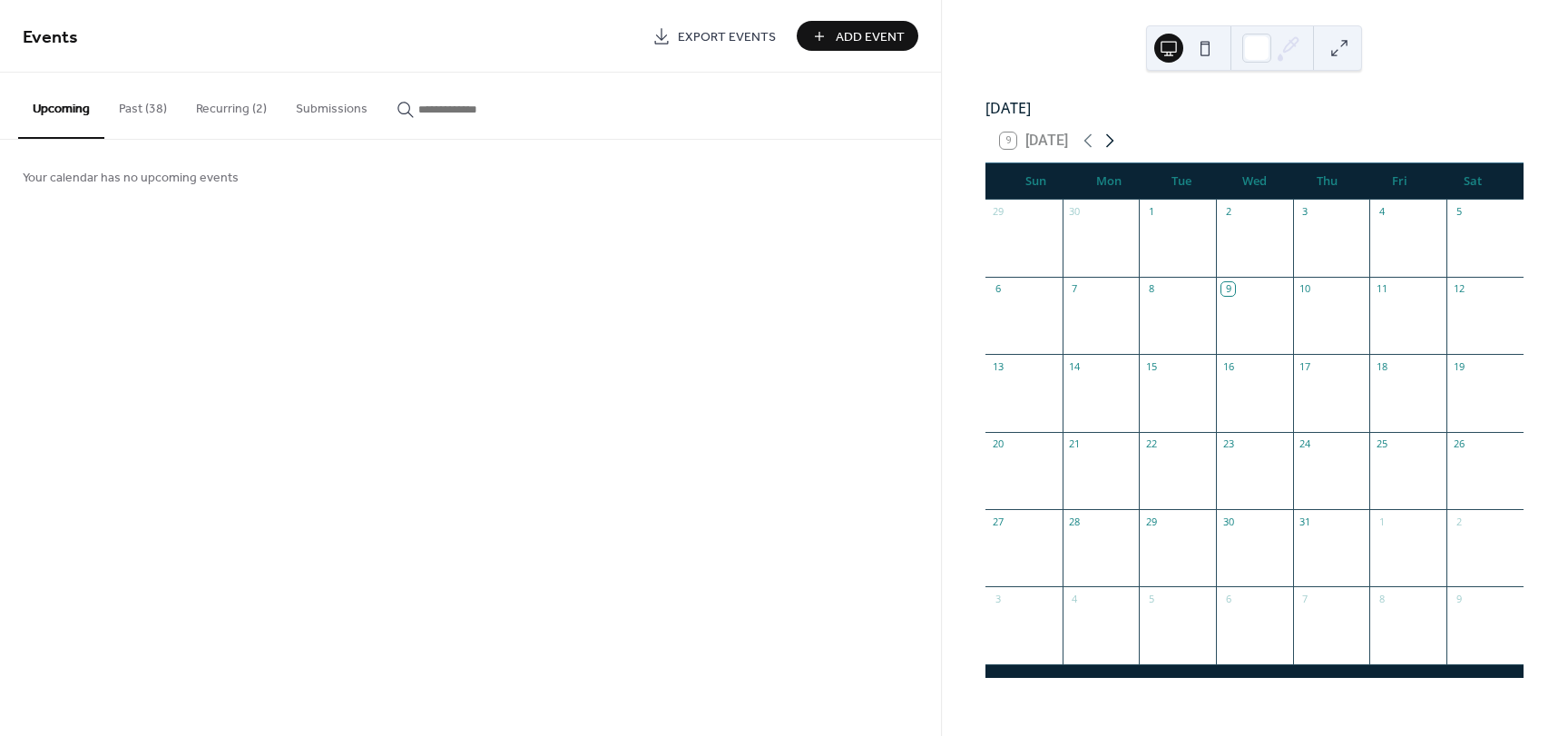 click 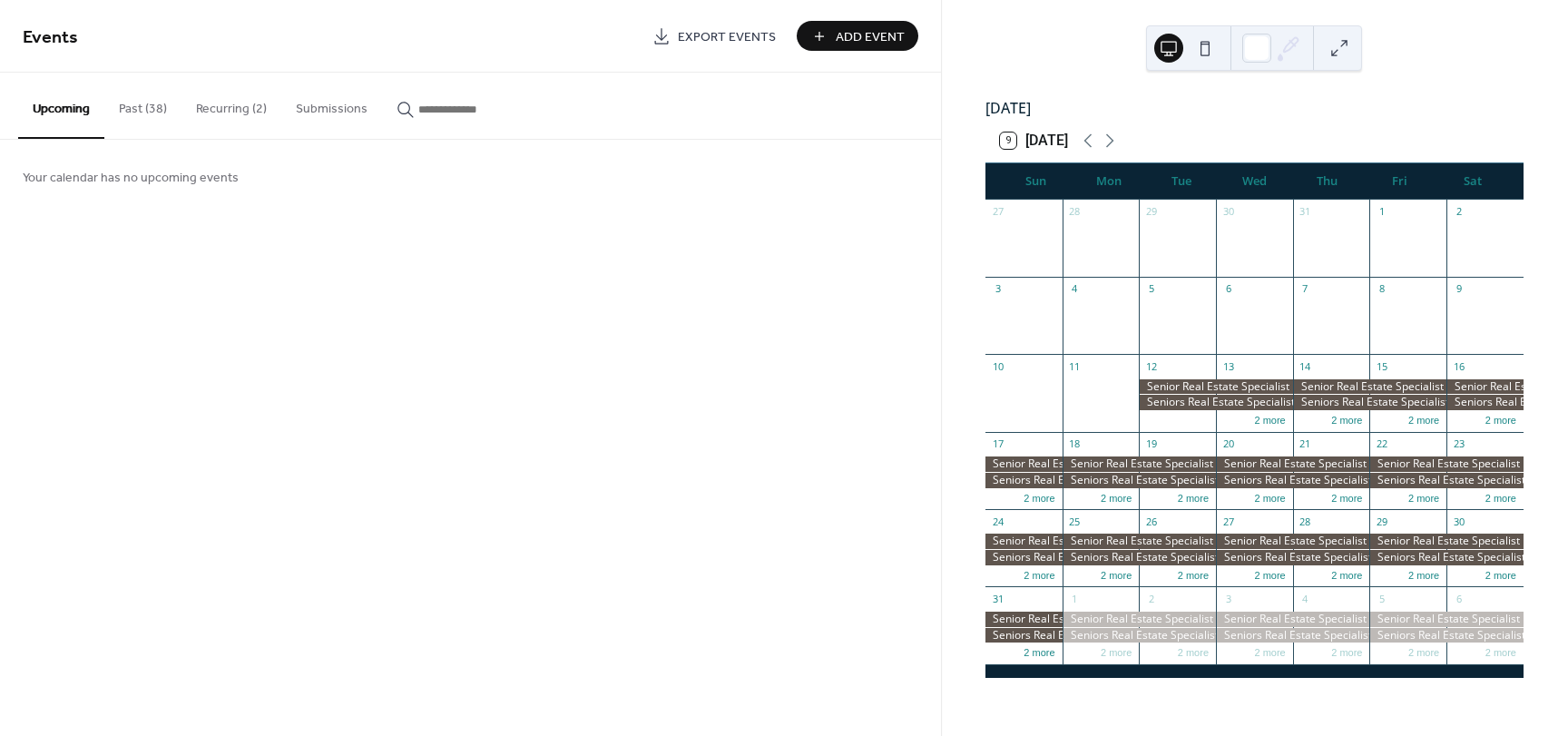 click at bounding box center (1215, 402) 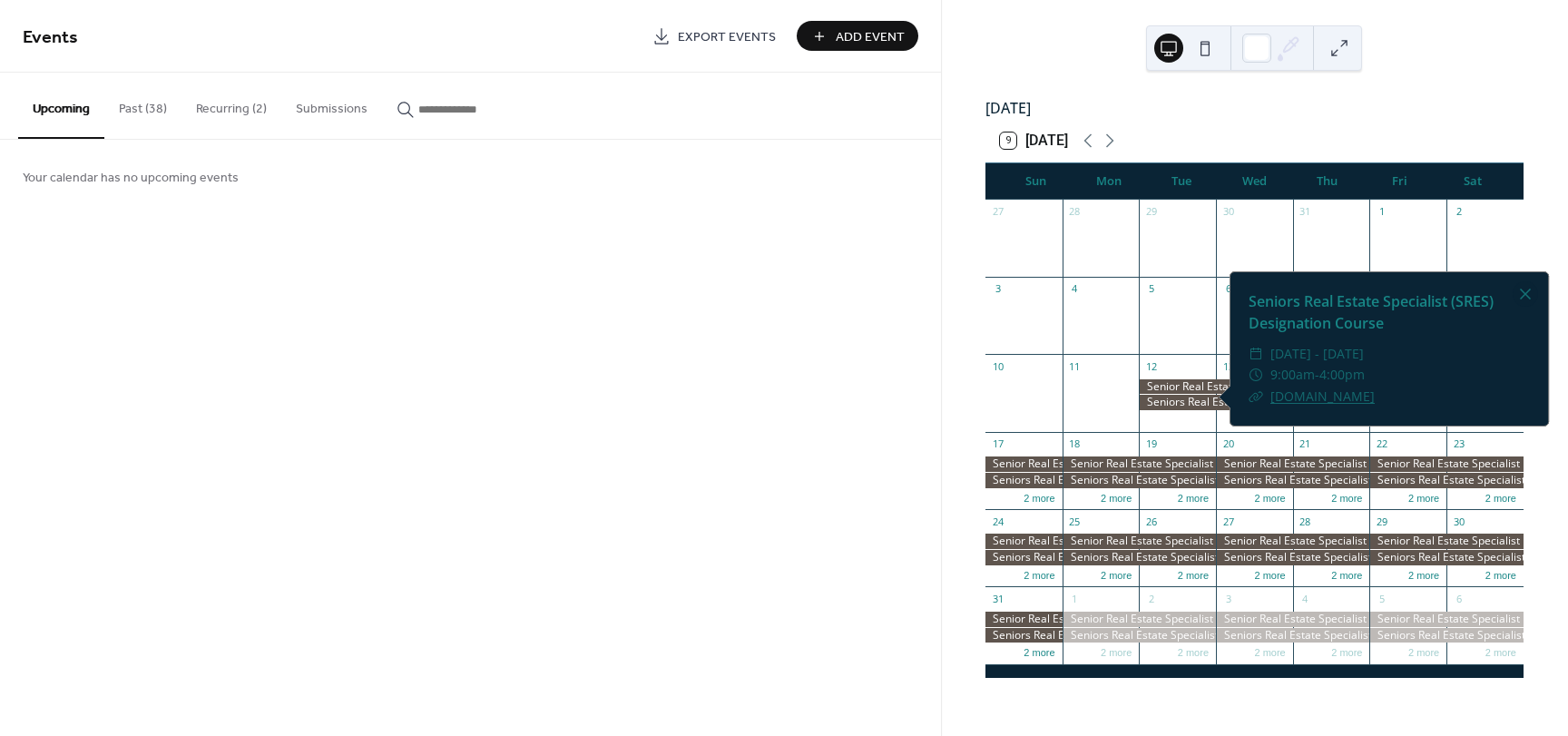 click at bounding box center [1215, 402] 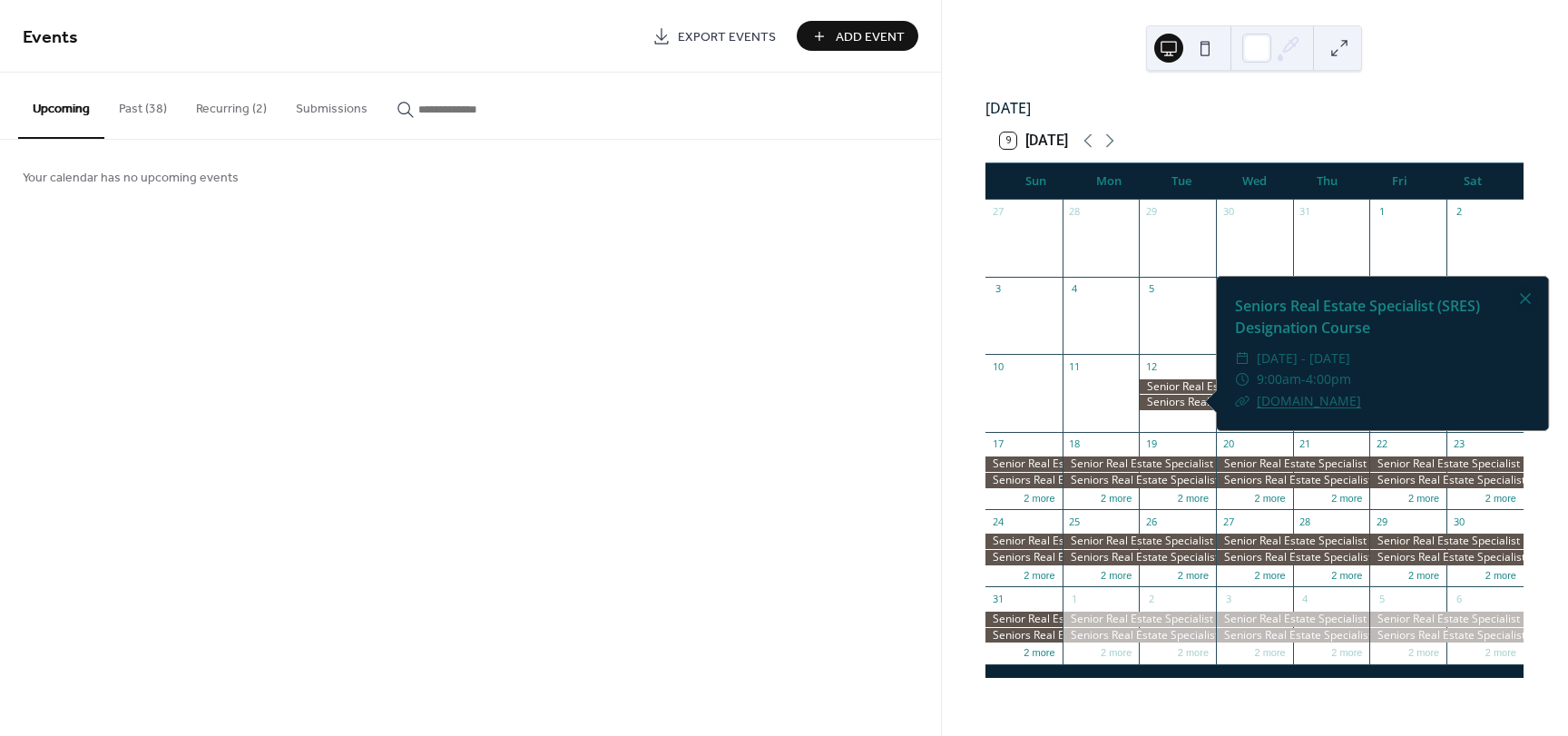 click at bounding box center [1215, 402] 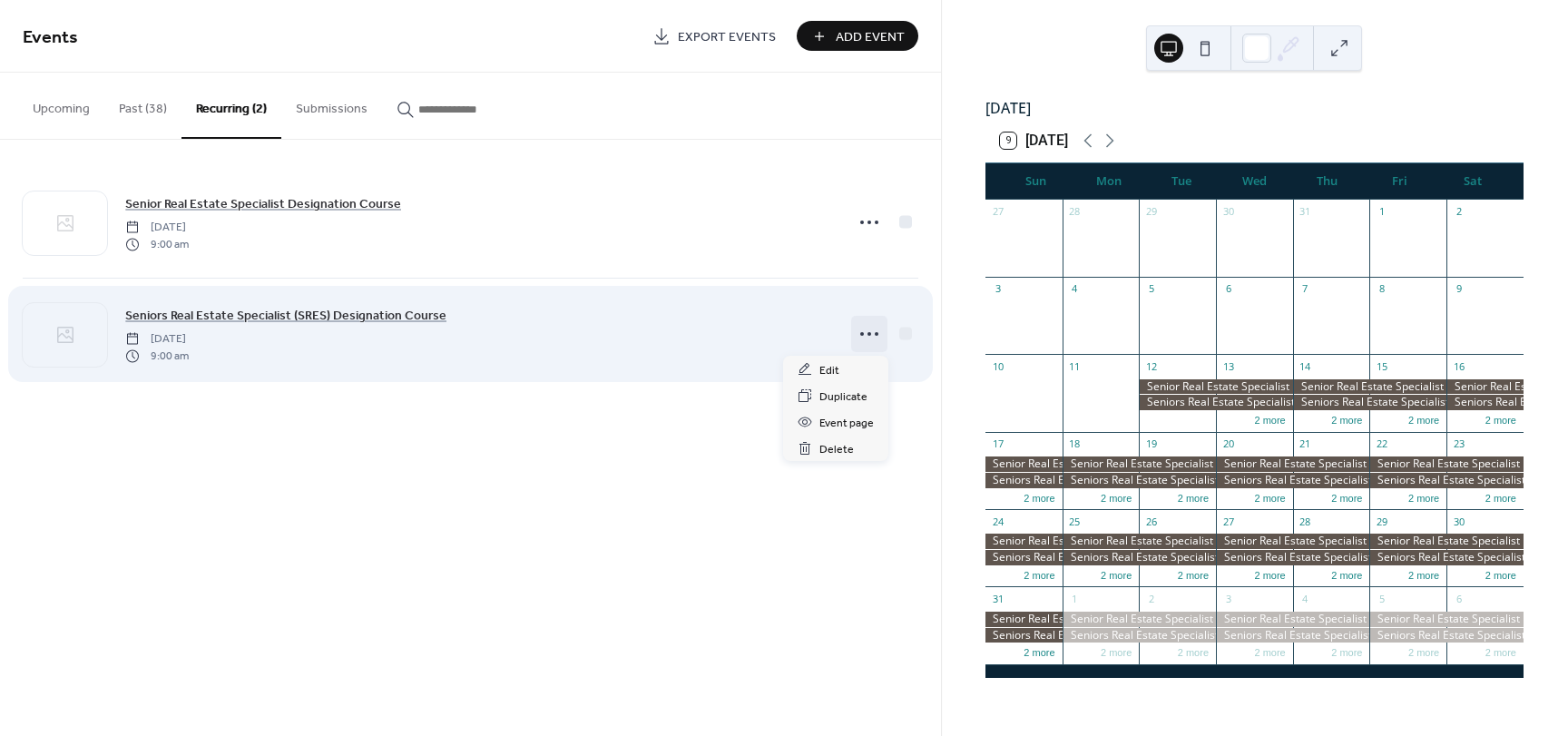 click 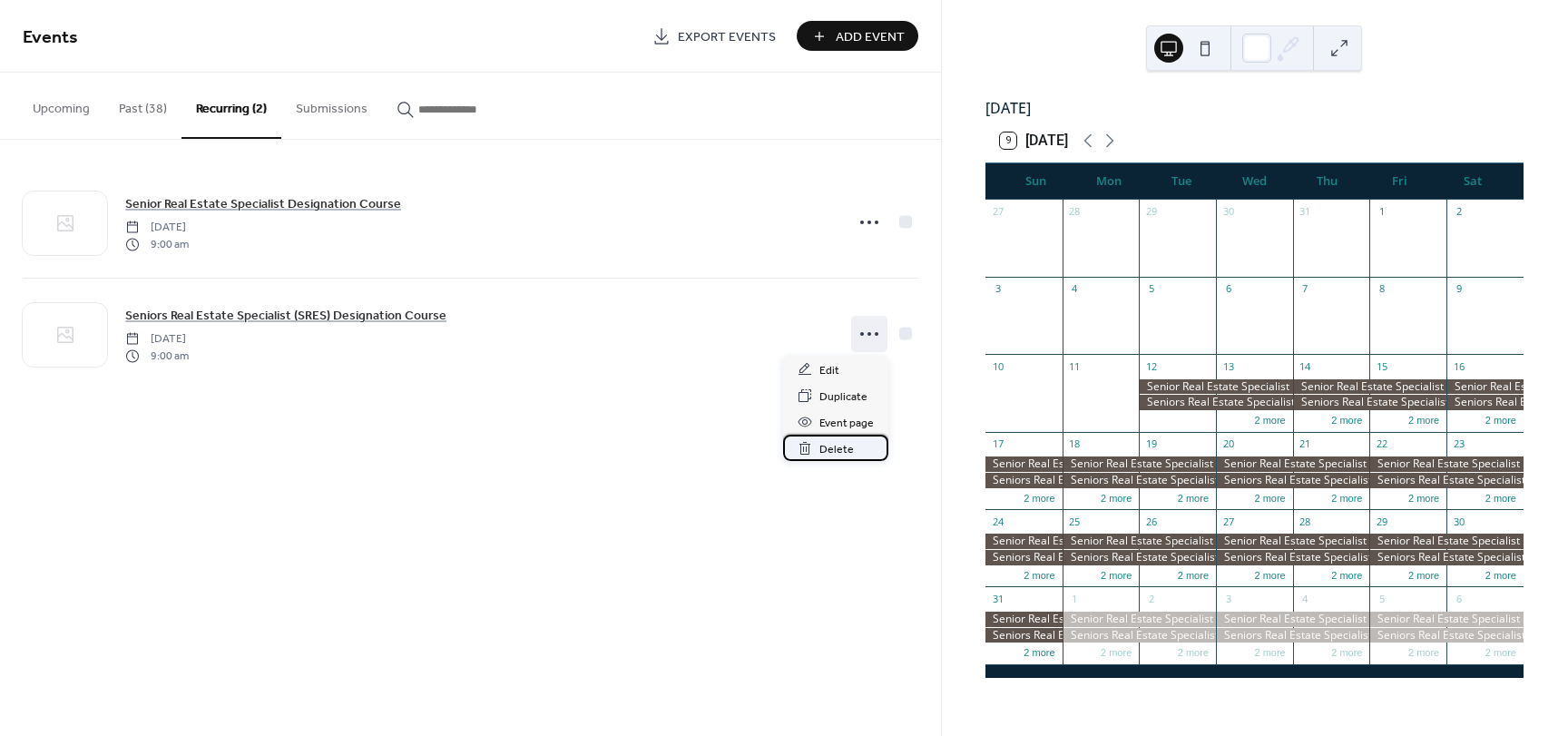 click on "Delete" at bounding box center [837, 449] 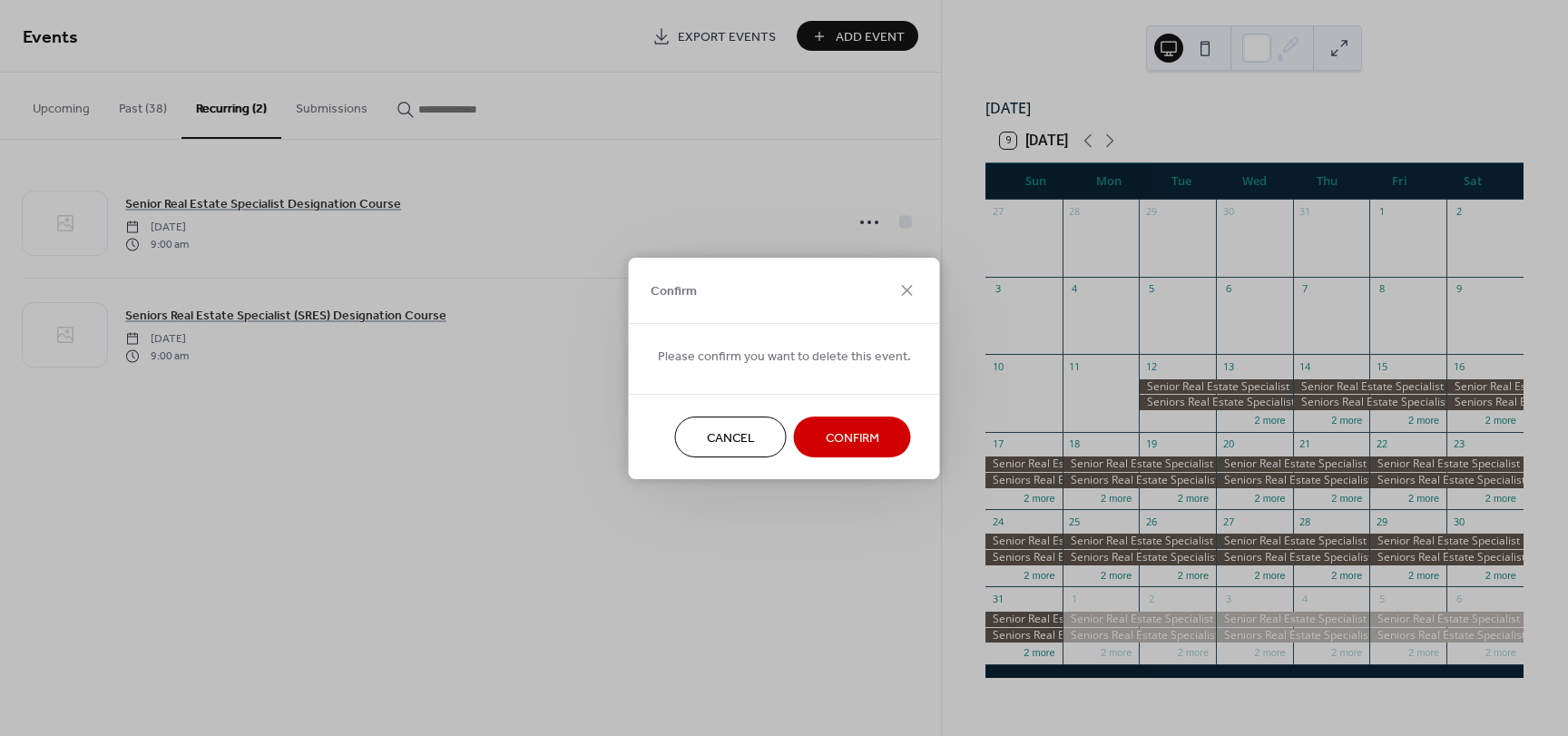click on "Confirm" at bounding box center [852, 437] 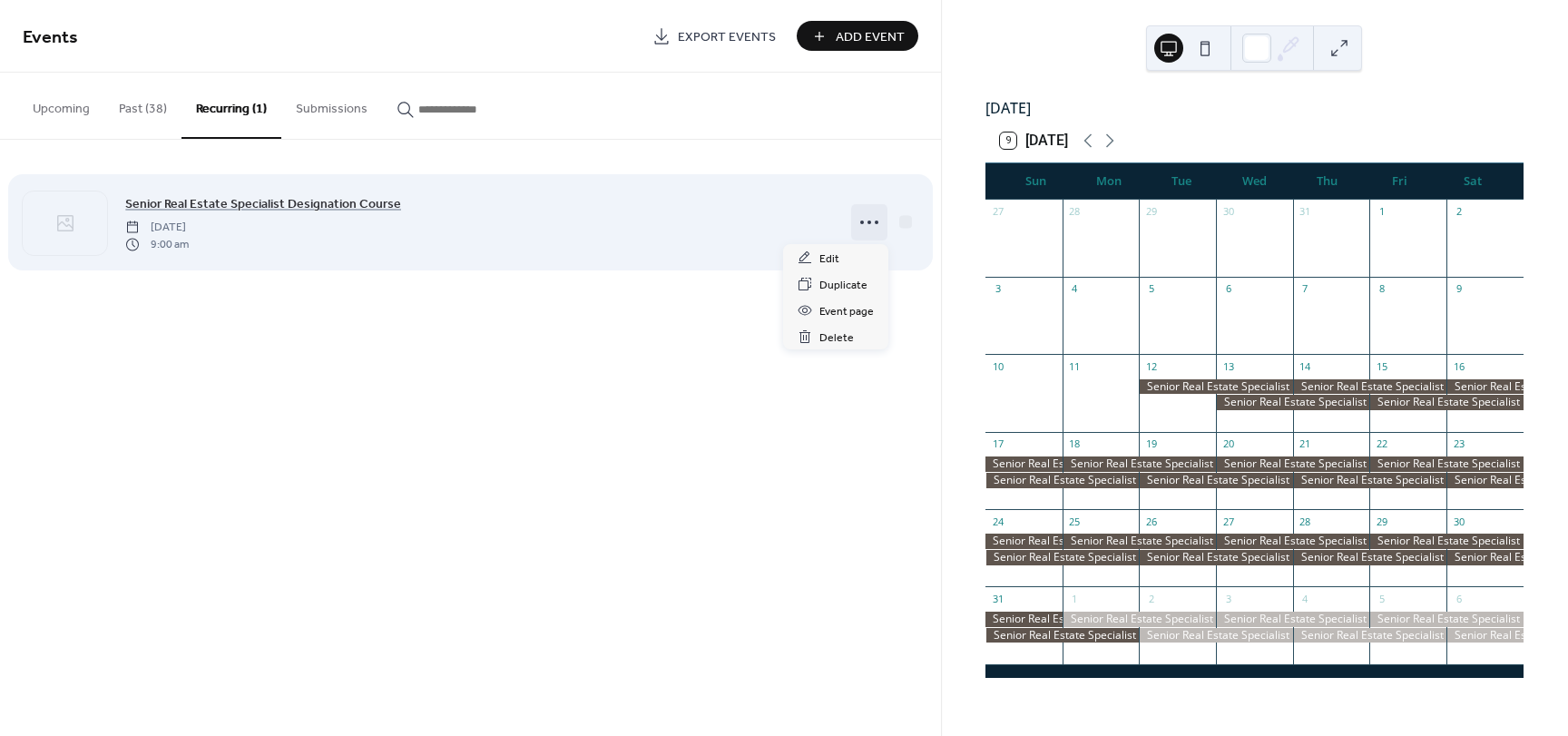 click 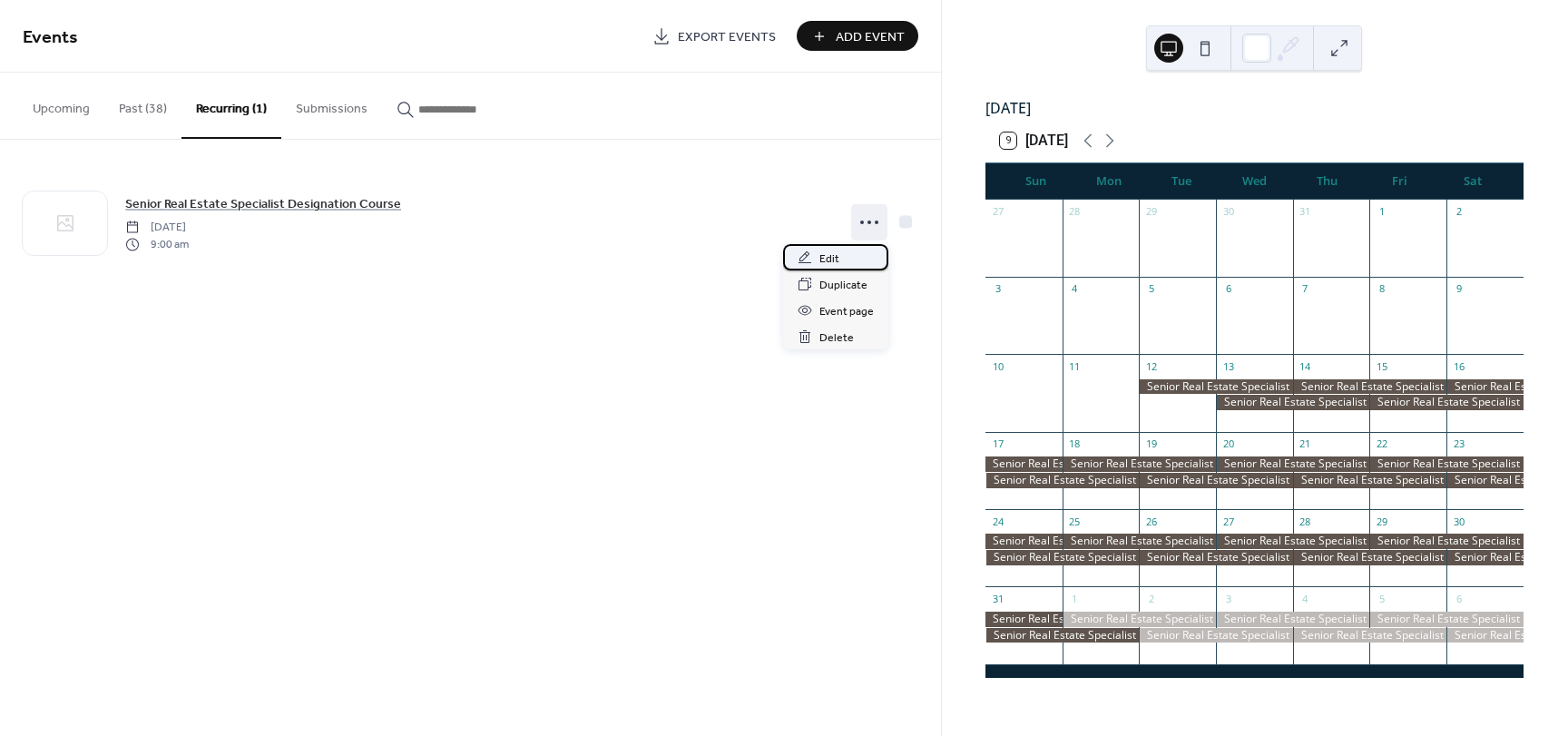 click on "Edit" at bounding box center (836, 257) 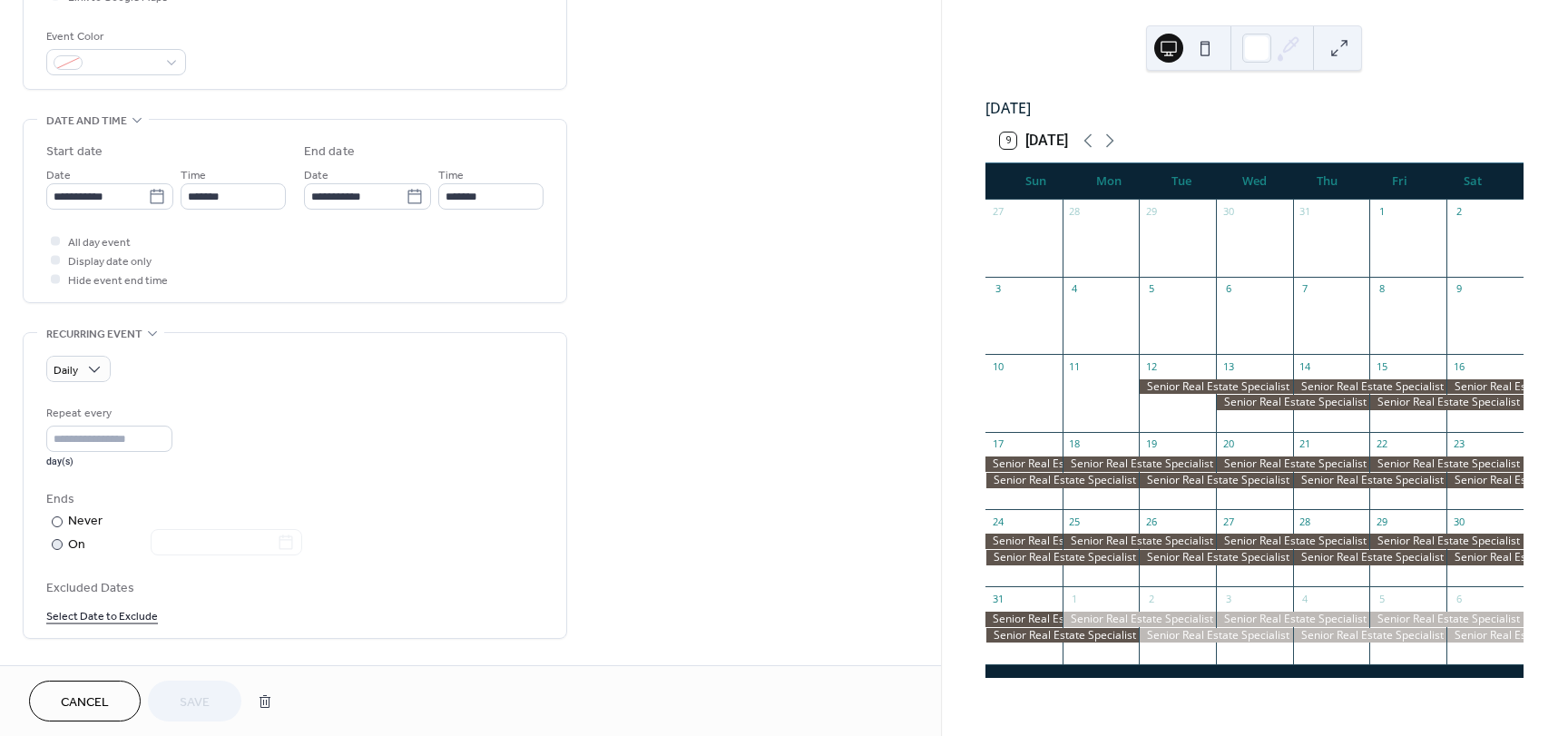 scroll, scrollTop: 545, scrollLeft: 0, axis: vertical 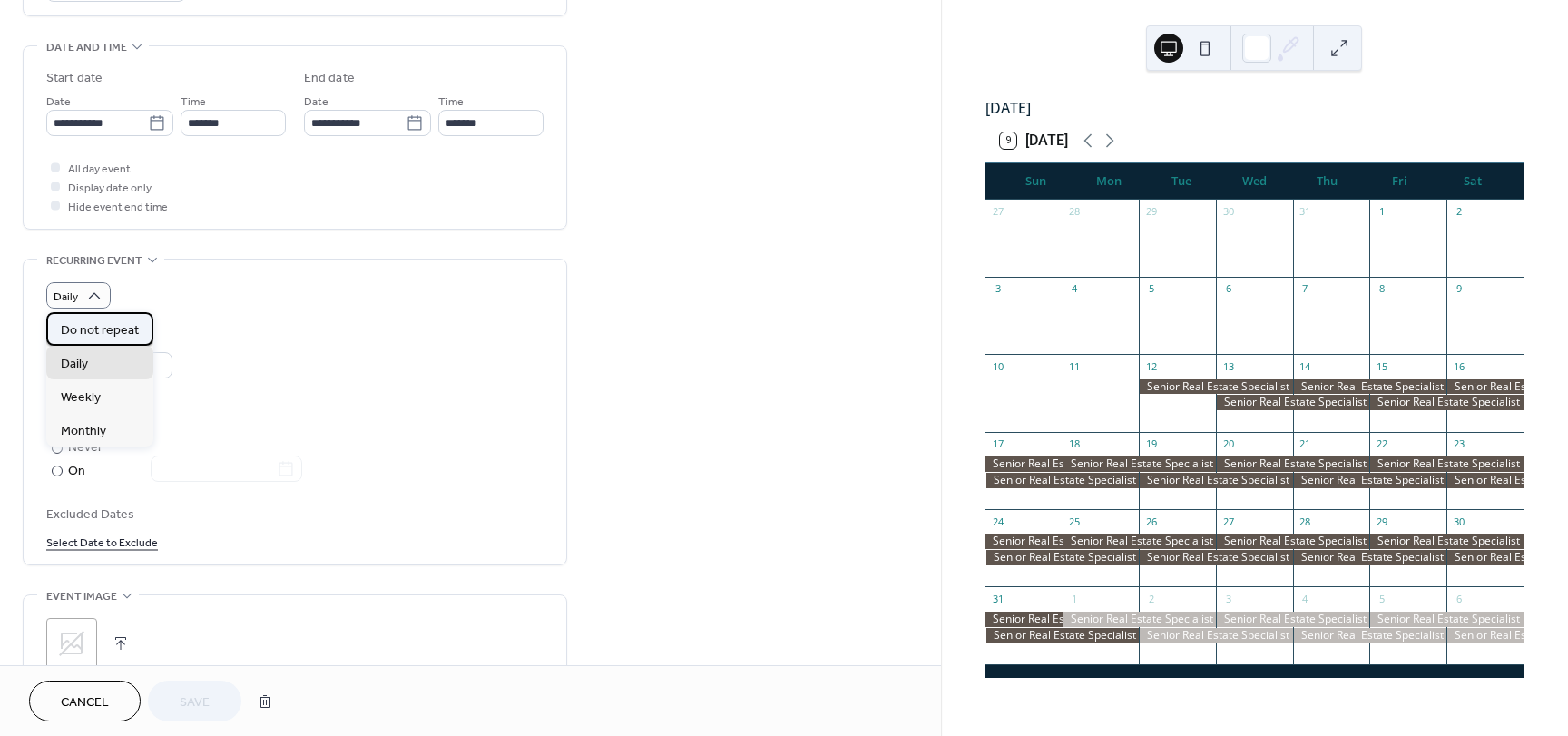 click on "Do not repeat" at bounding box center [100, 330] 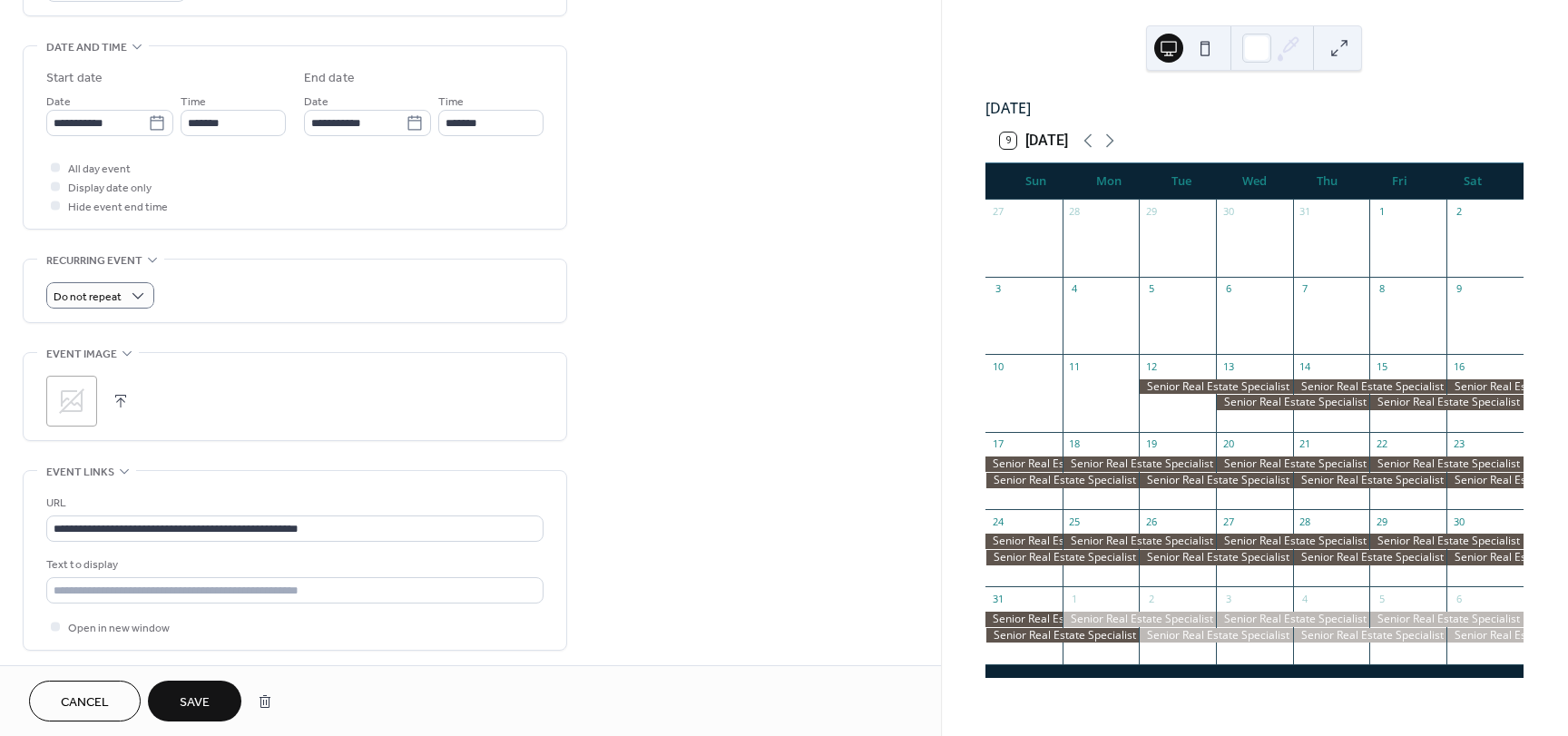 click on "Save" at bounding box center [194, 701] 